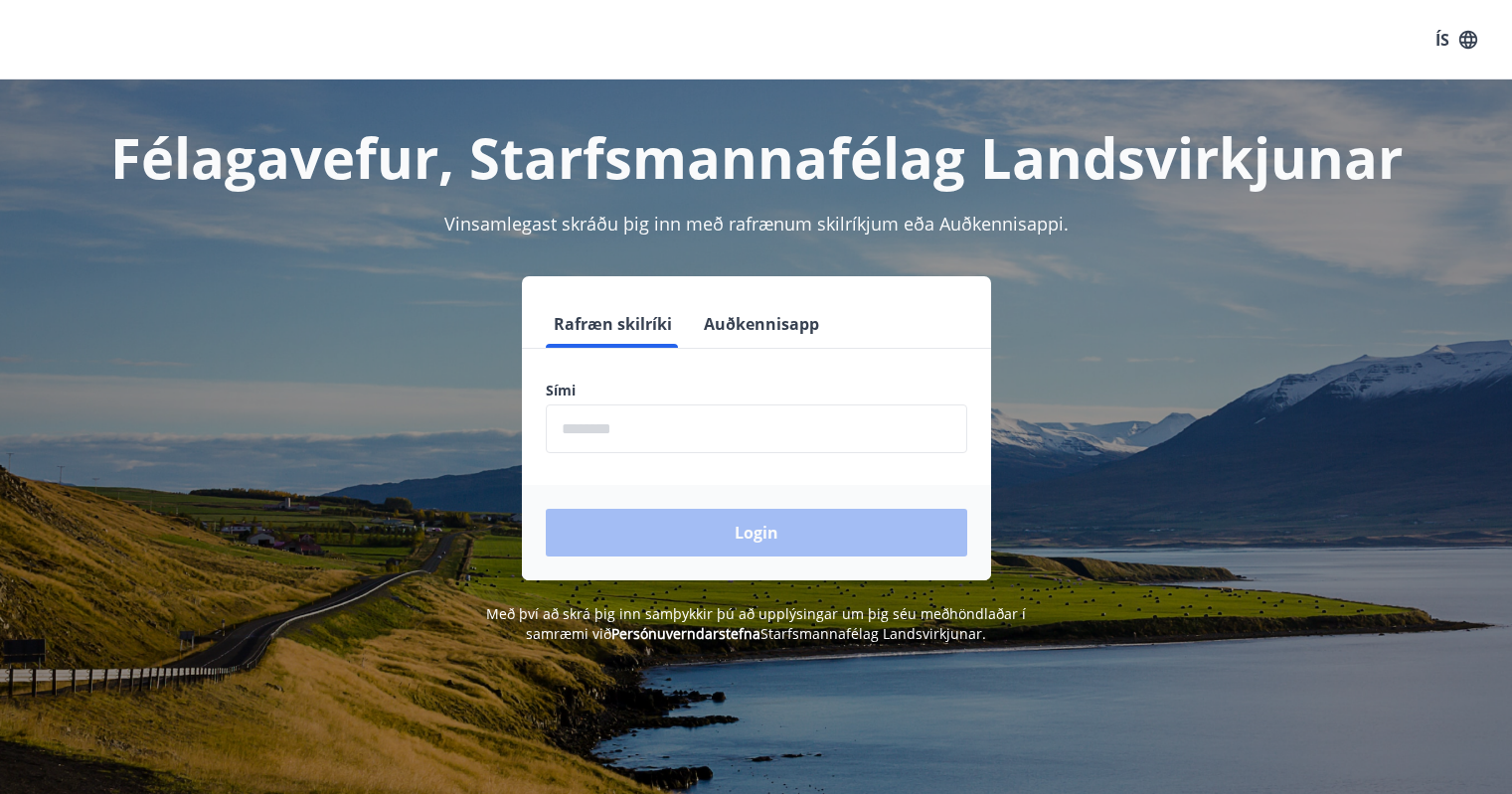 scroll, scrollTop: 0, scrollLeft: 0, axis: both 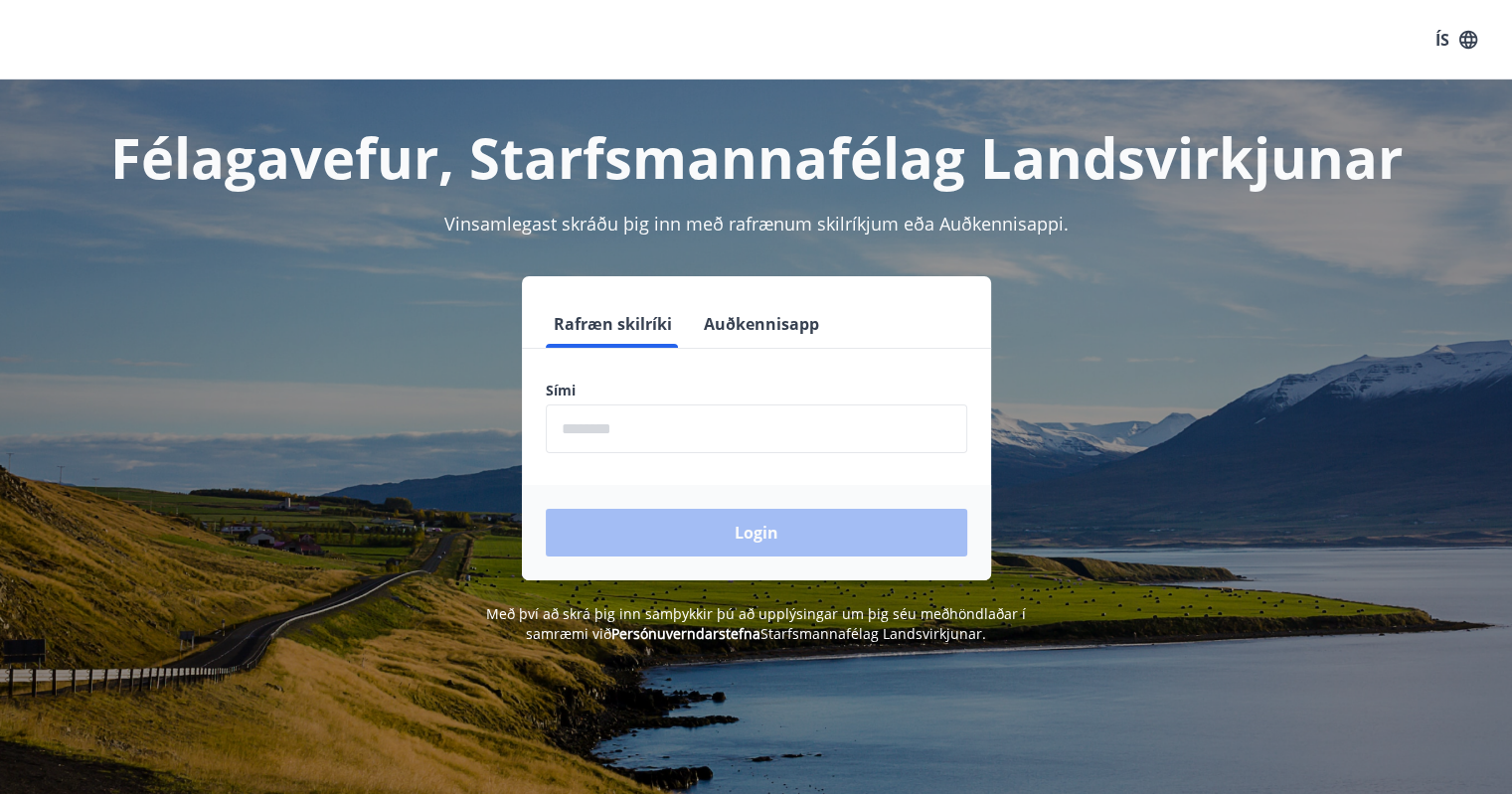 click at bounding box center (756, 428) 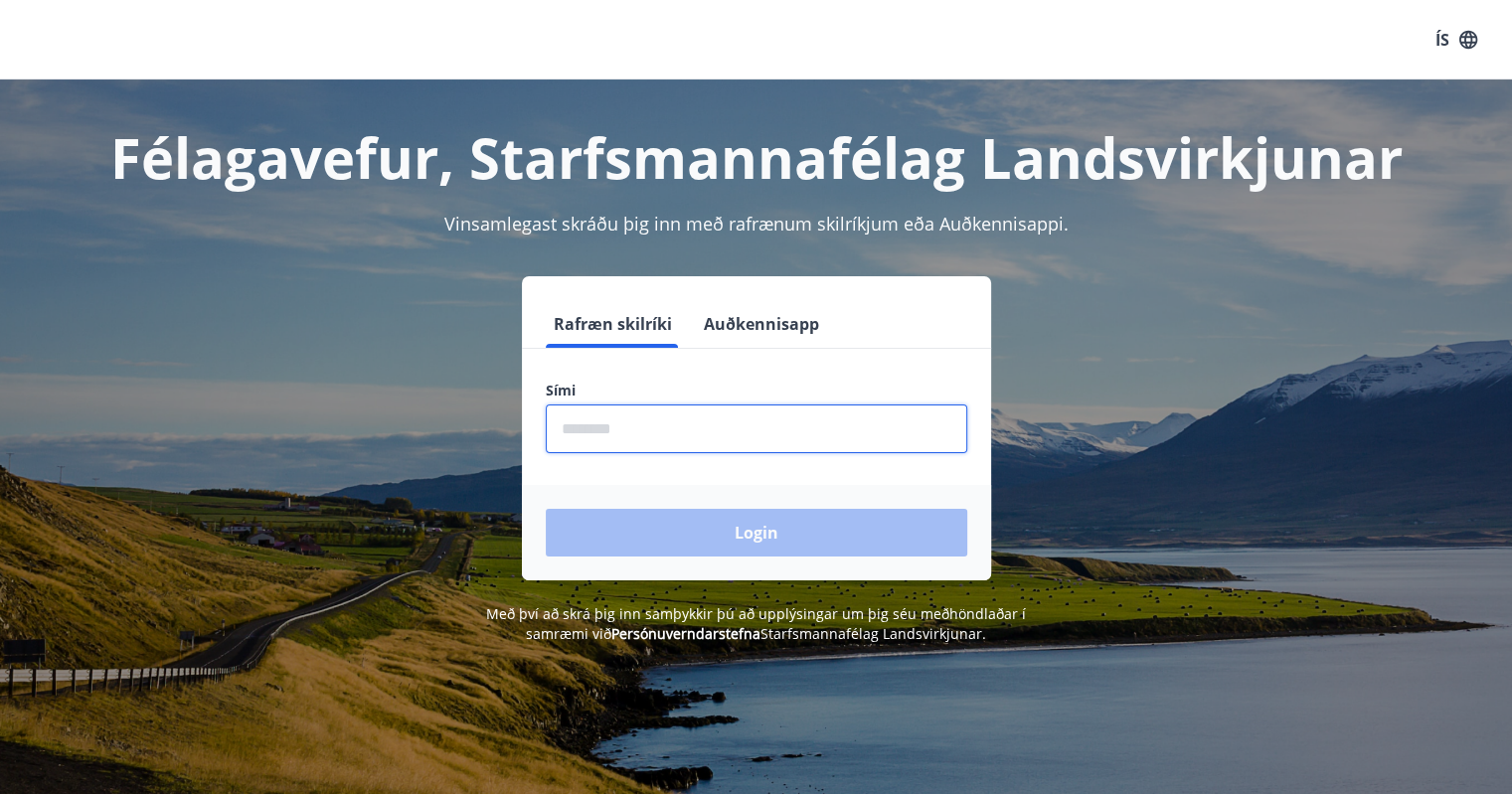 type on "********" 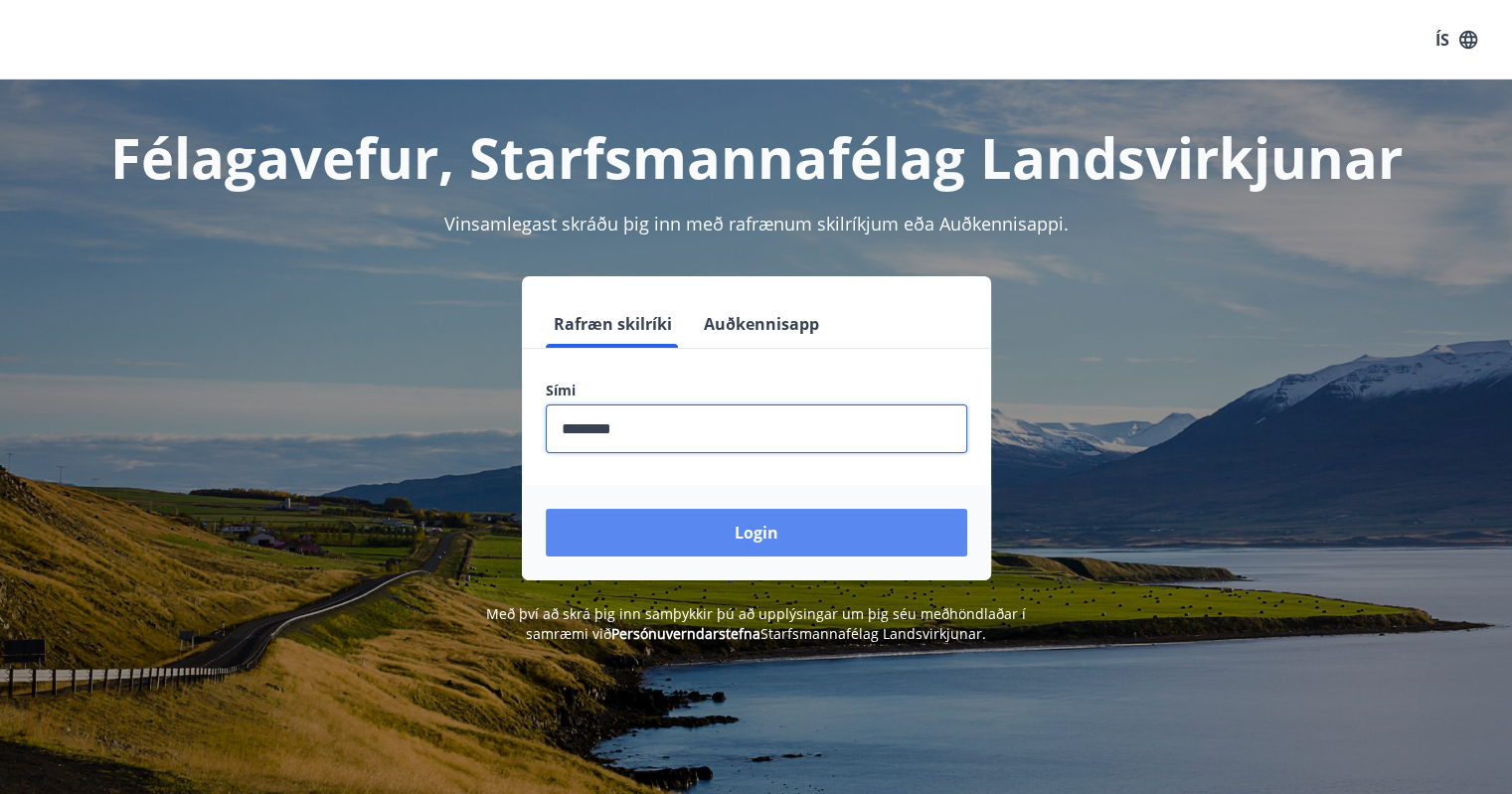 click on "Login" at bounding box center (756, 533) 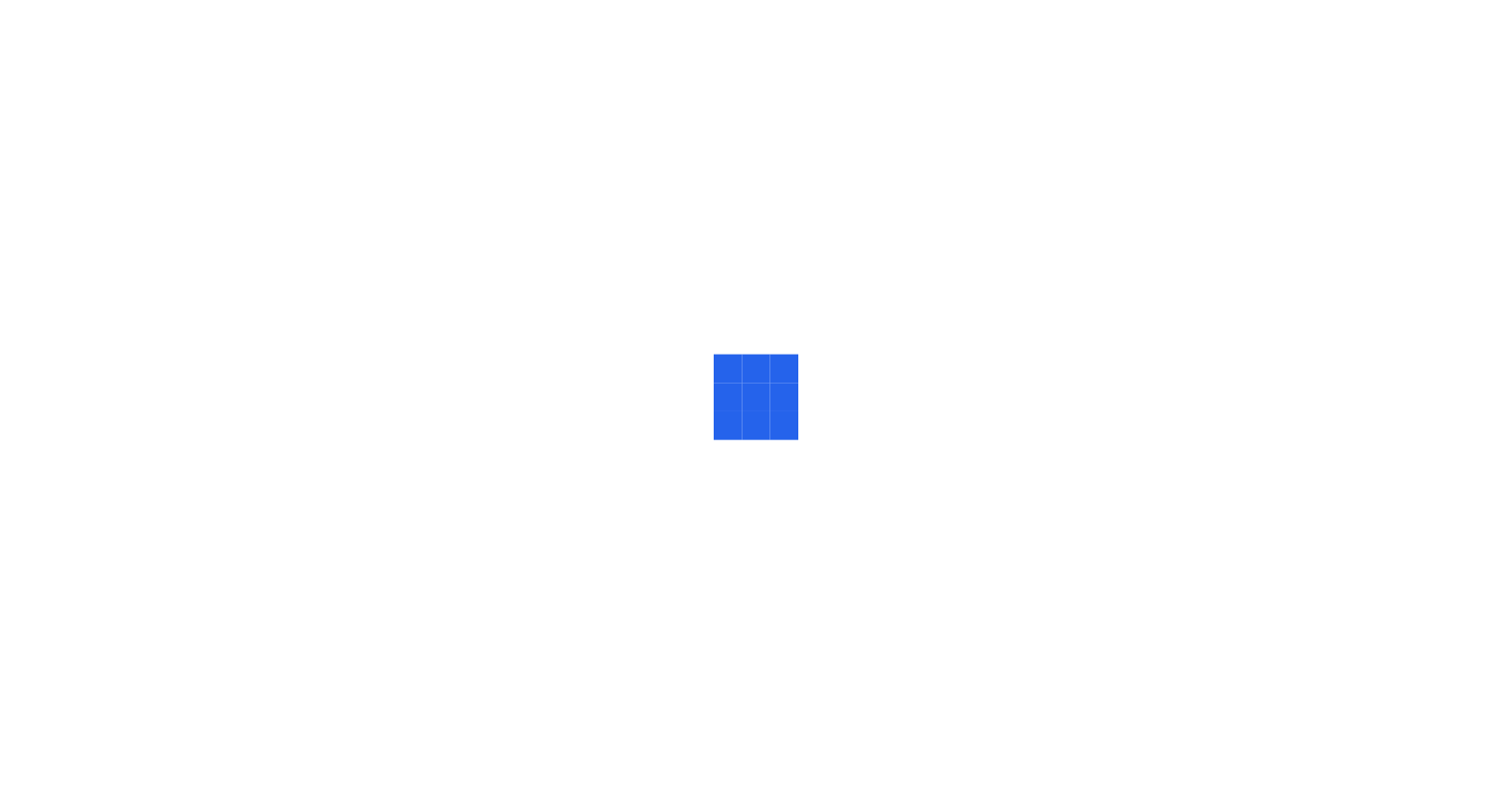scroll, scrollTop: 0, scrollLeft: 0, axis: both 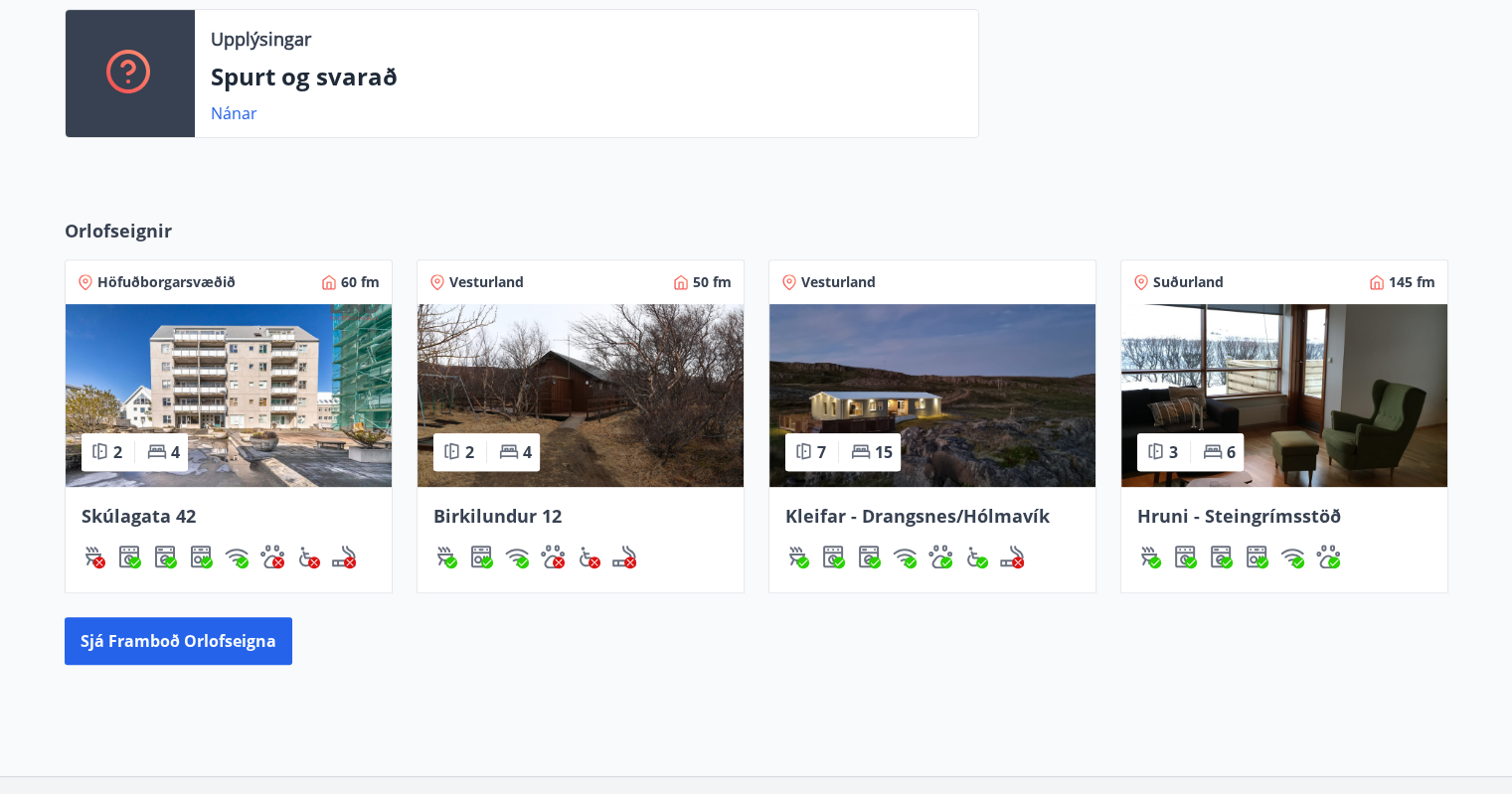 click on "Hruni - Steingrímsstöð" at bounding box center [1239, 516] 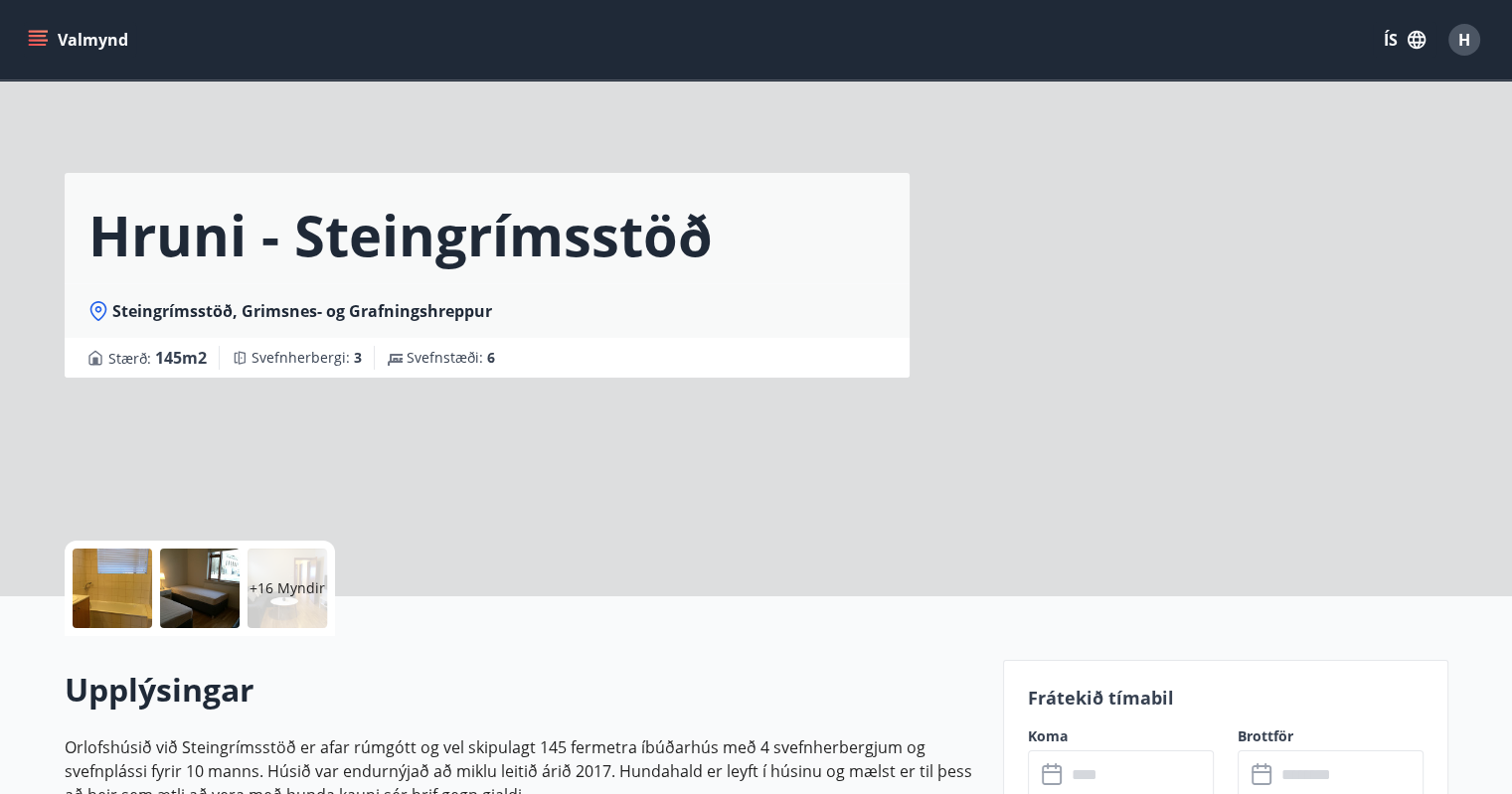 scroll, scrollTop: 199, scrollLeft: 0, axis: vertical 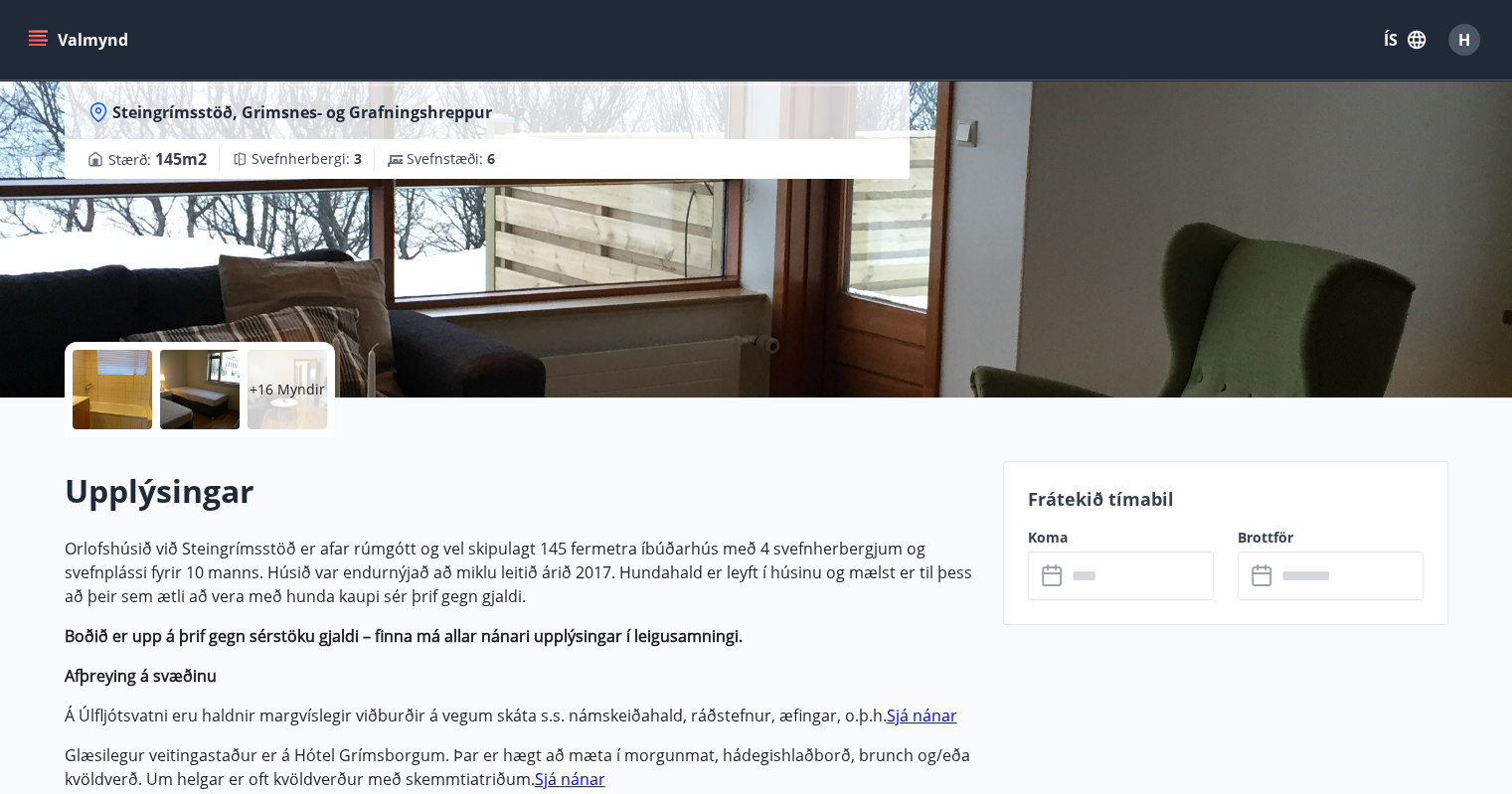 click at bounding box center (1139, 575) 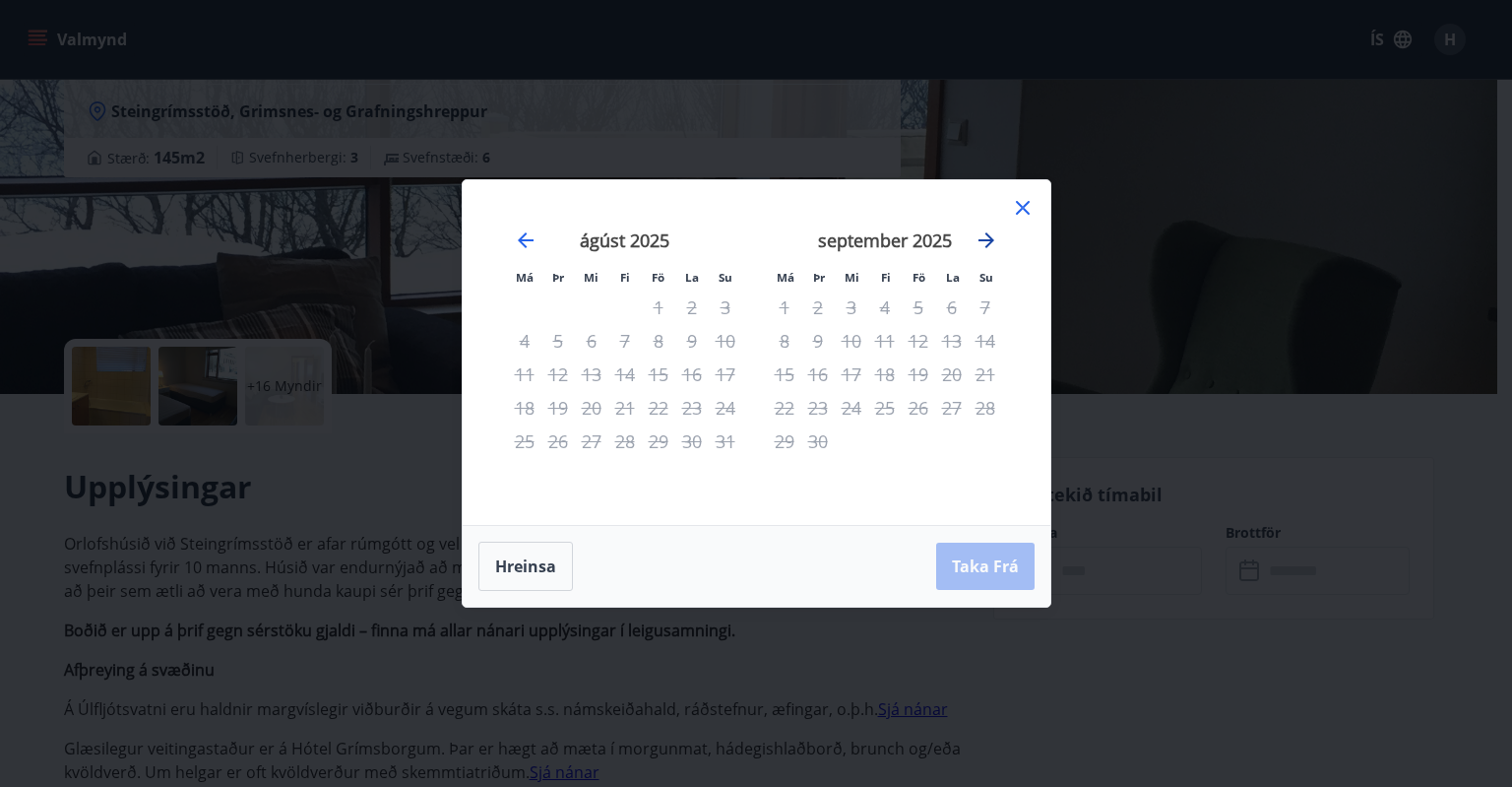 click 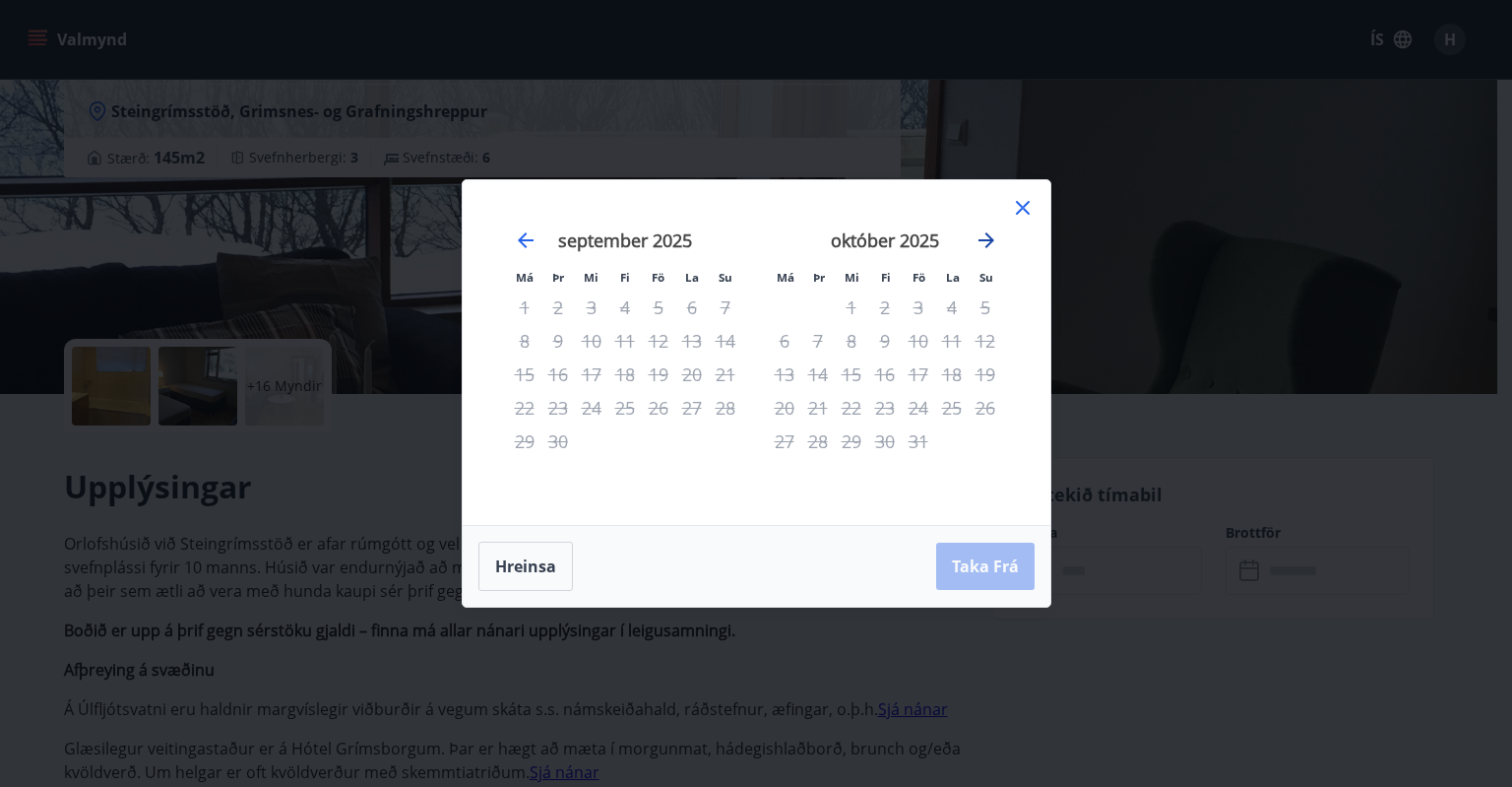 click 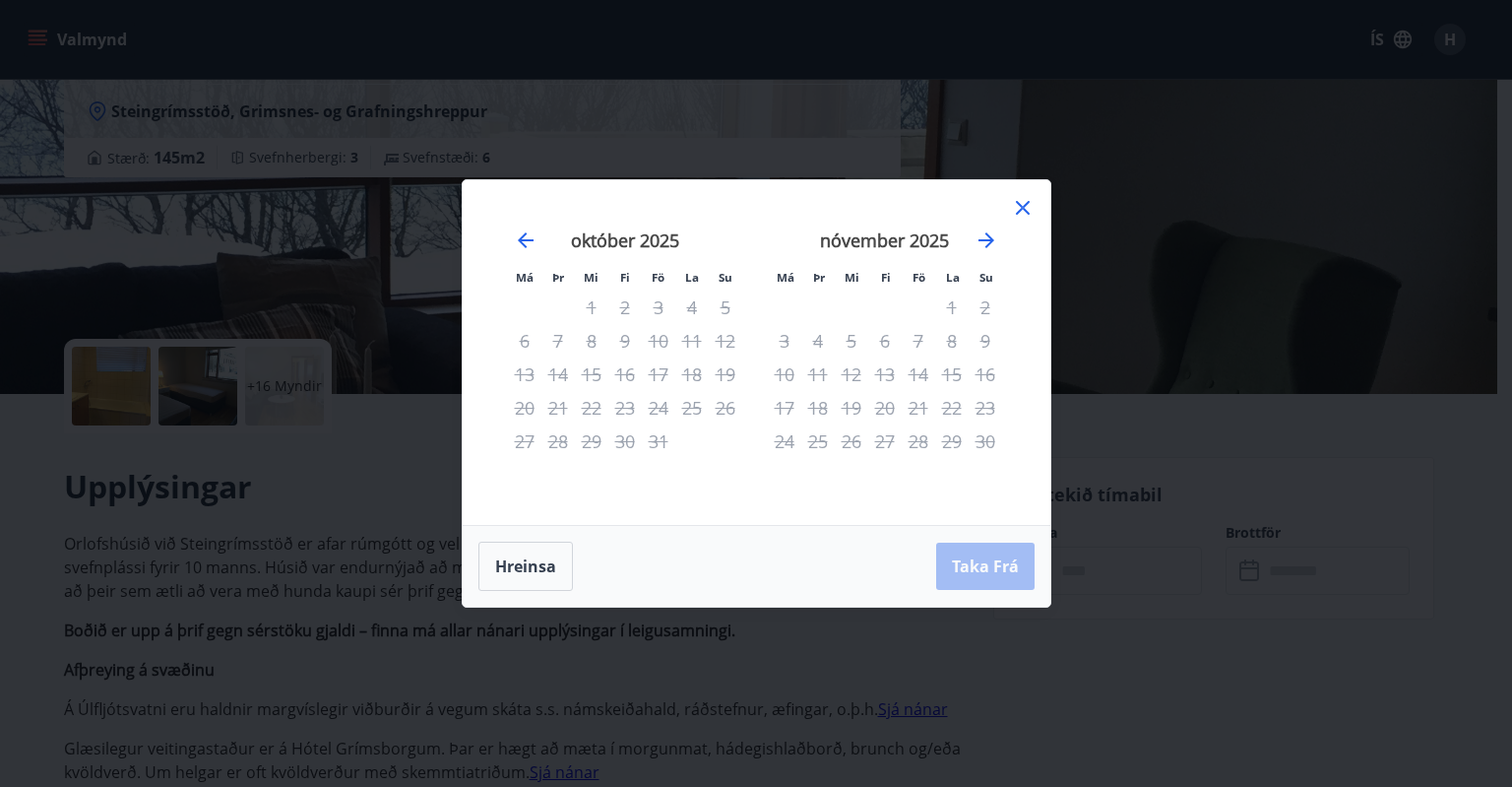 click 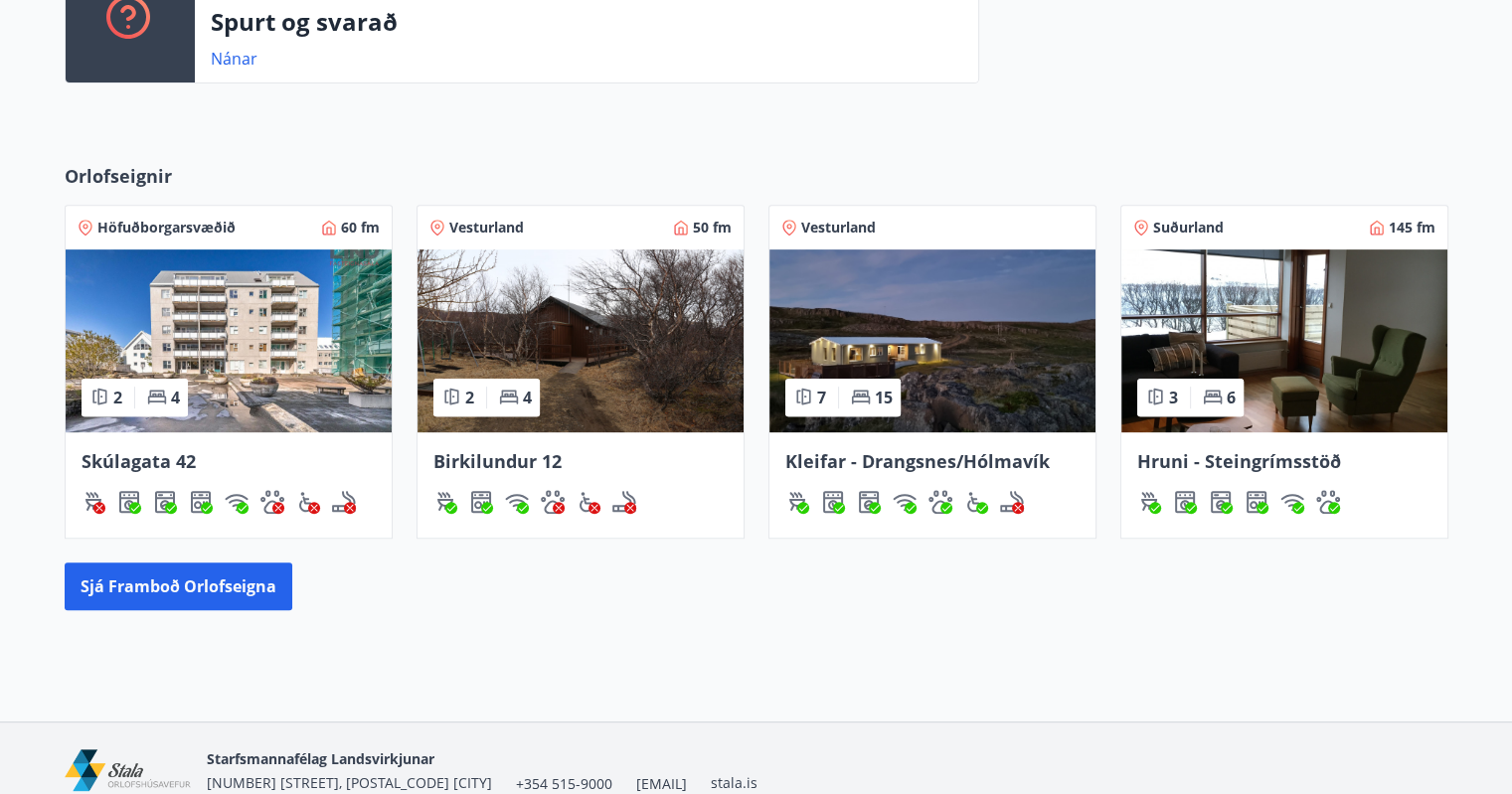 scroll, scrollTop: 644, scrollLeft: 0, axis: vertical 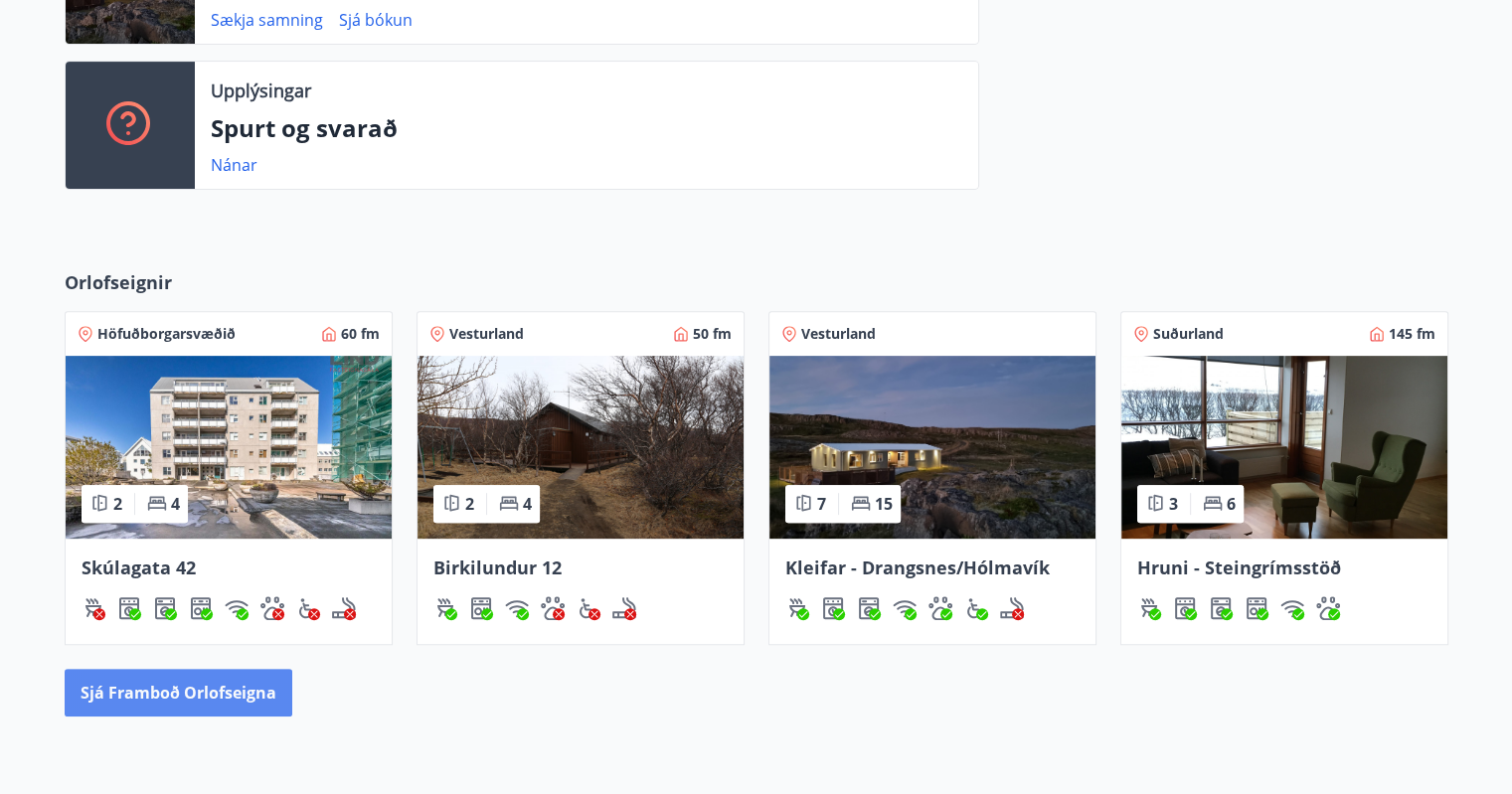 click on "Sjá framboð orlofseigna" at bounding box center (178, 693) 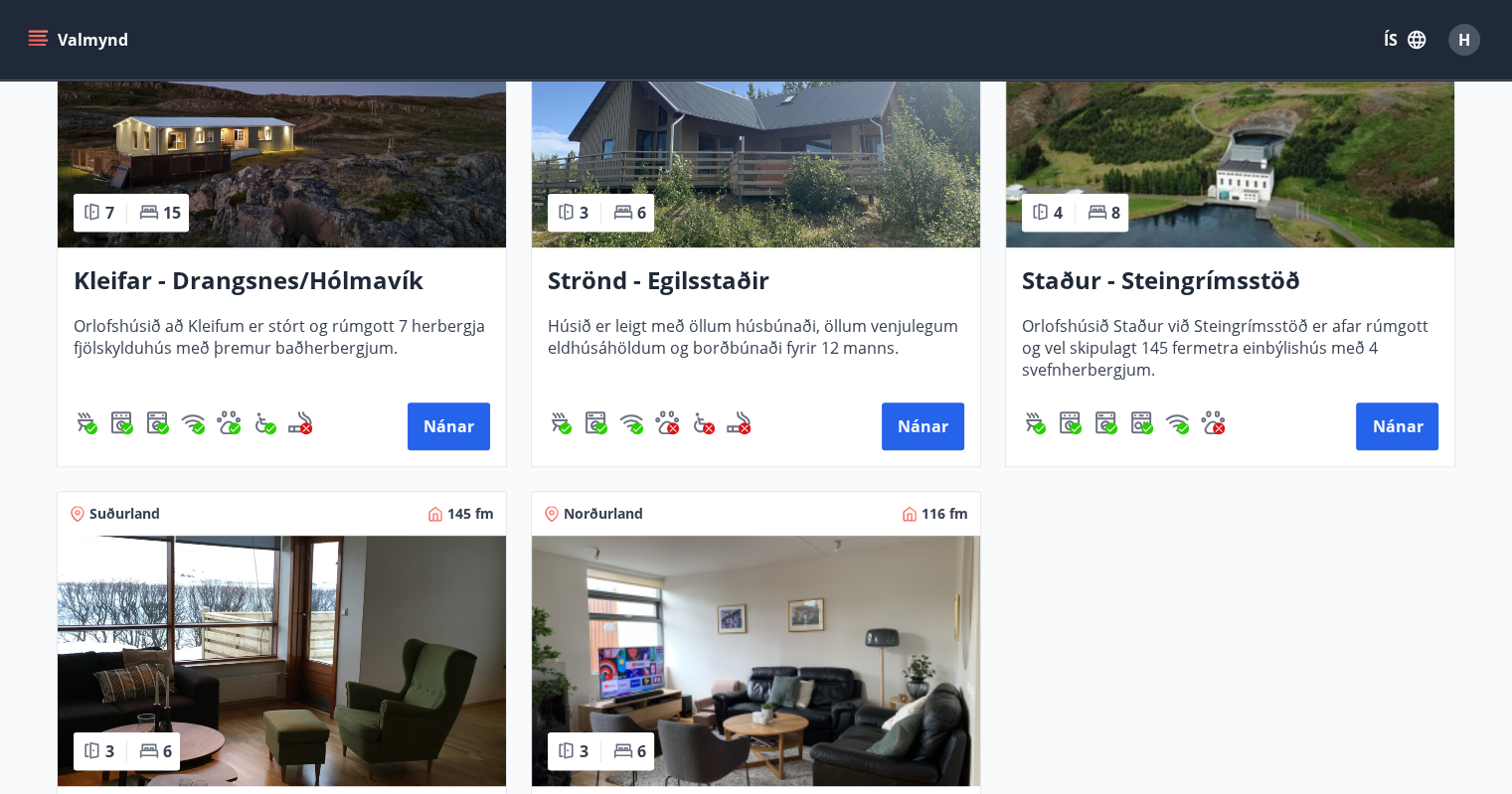 scroll, scrollTop: 1192, scrollLeft: 0, axis: vertical 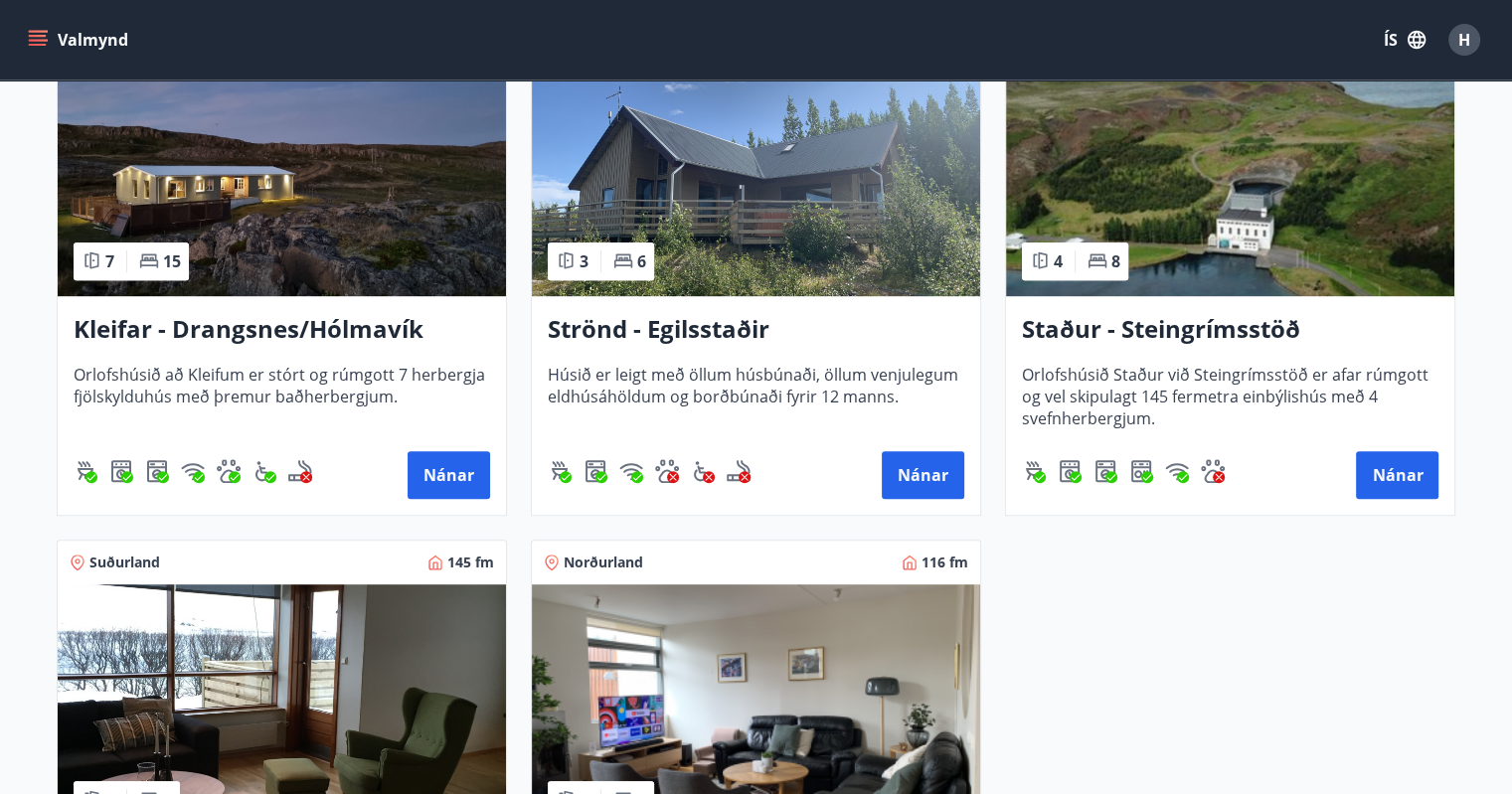 click on "Staður - Steingrímsstöð" at bounding box center (1230, 330) 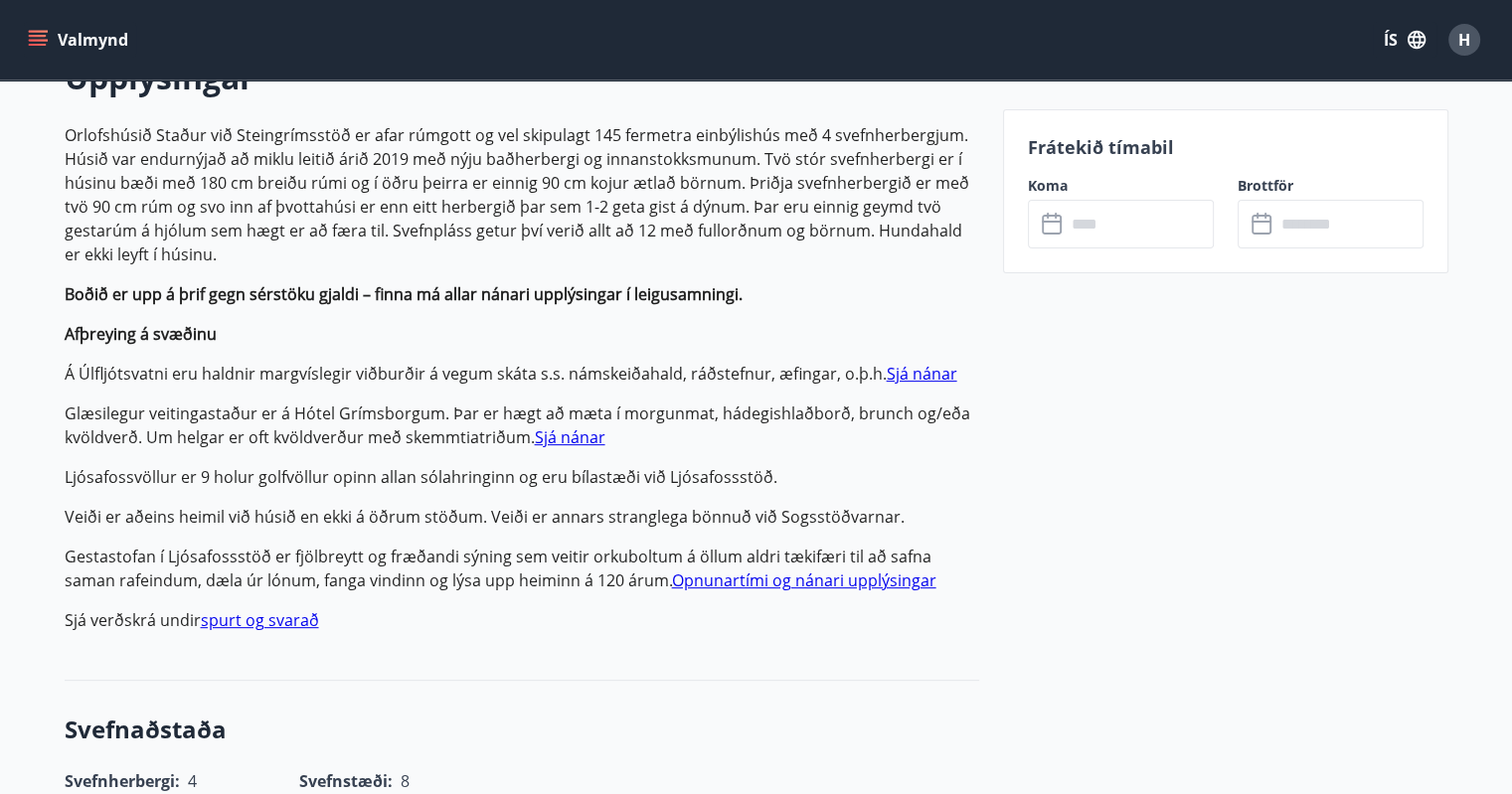 scroll, scrollTop: 497, scrollLeft: 0, axis: vertical 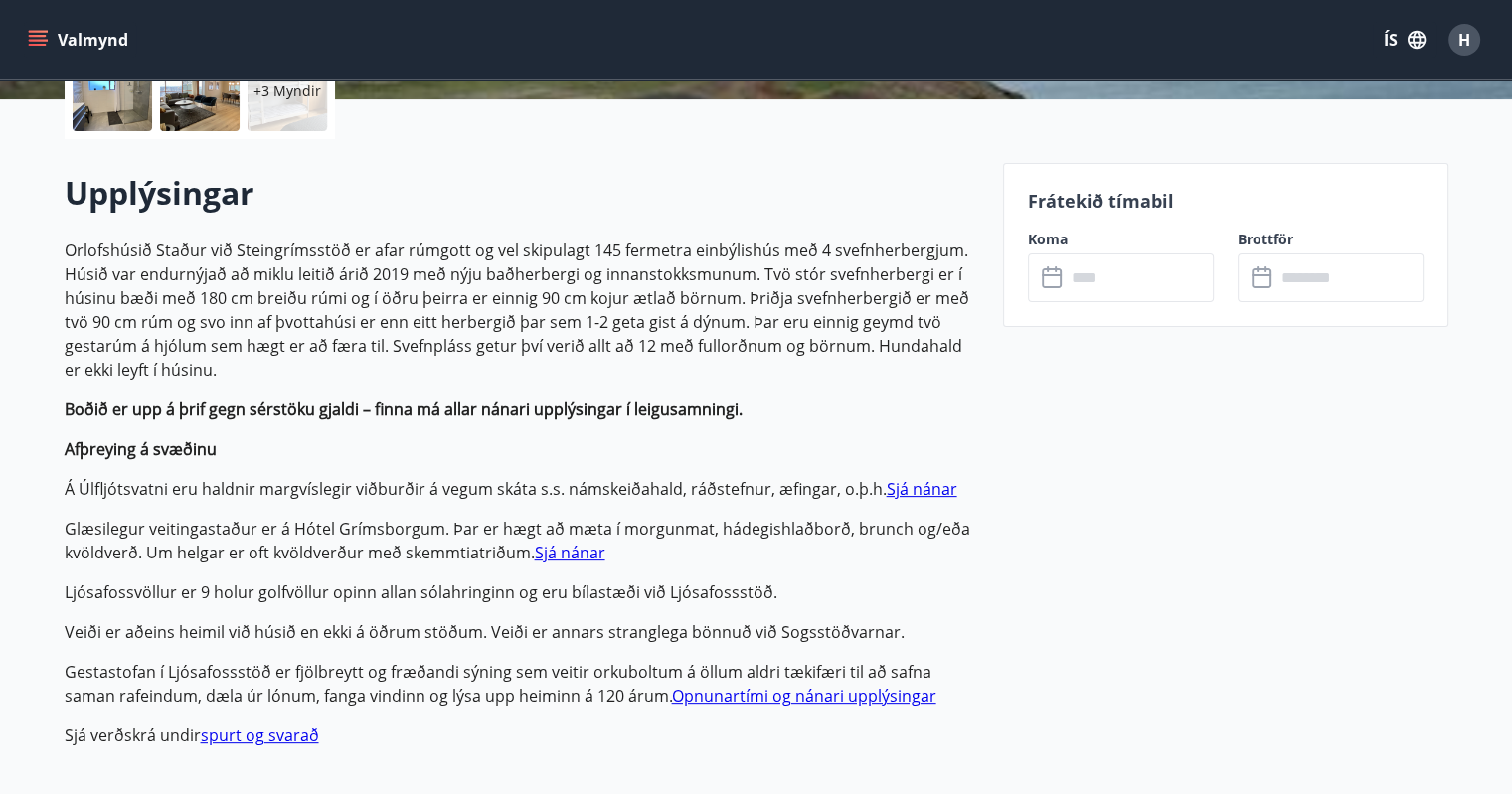 click at bounding box center (200, 91) 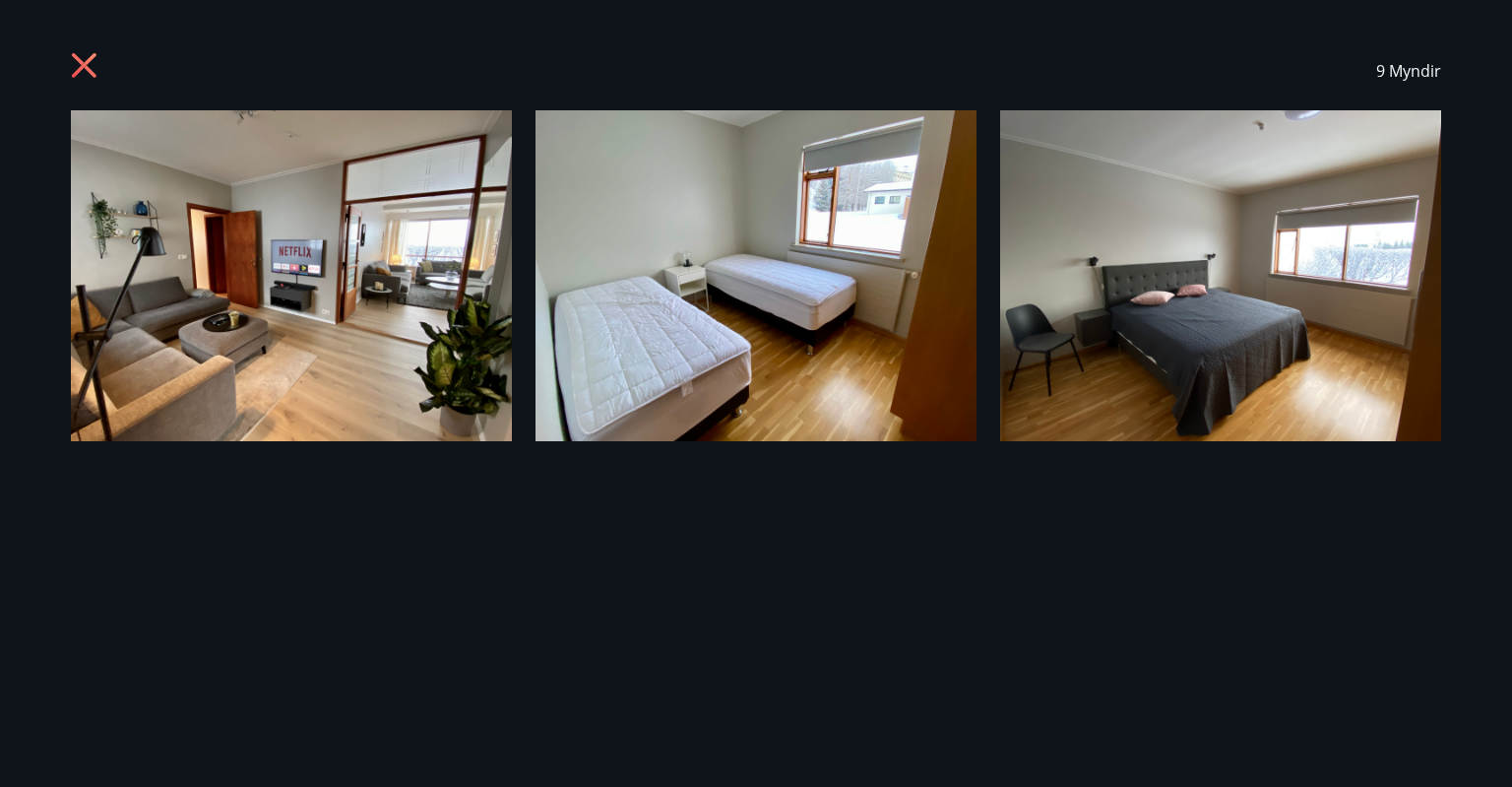 click 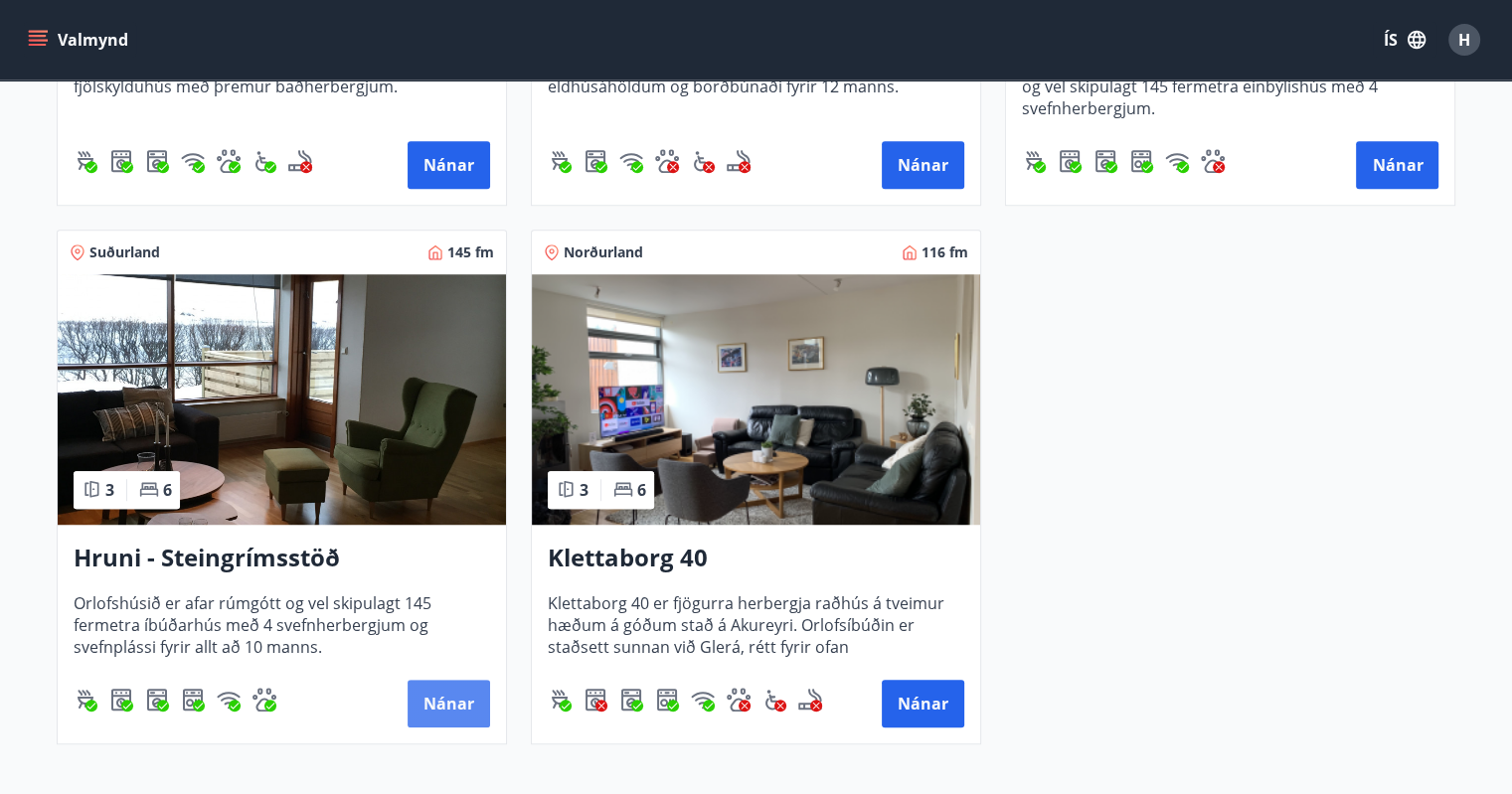 scroll, scrollTop: 1391, scrollLeft: 0, axis: vertical 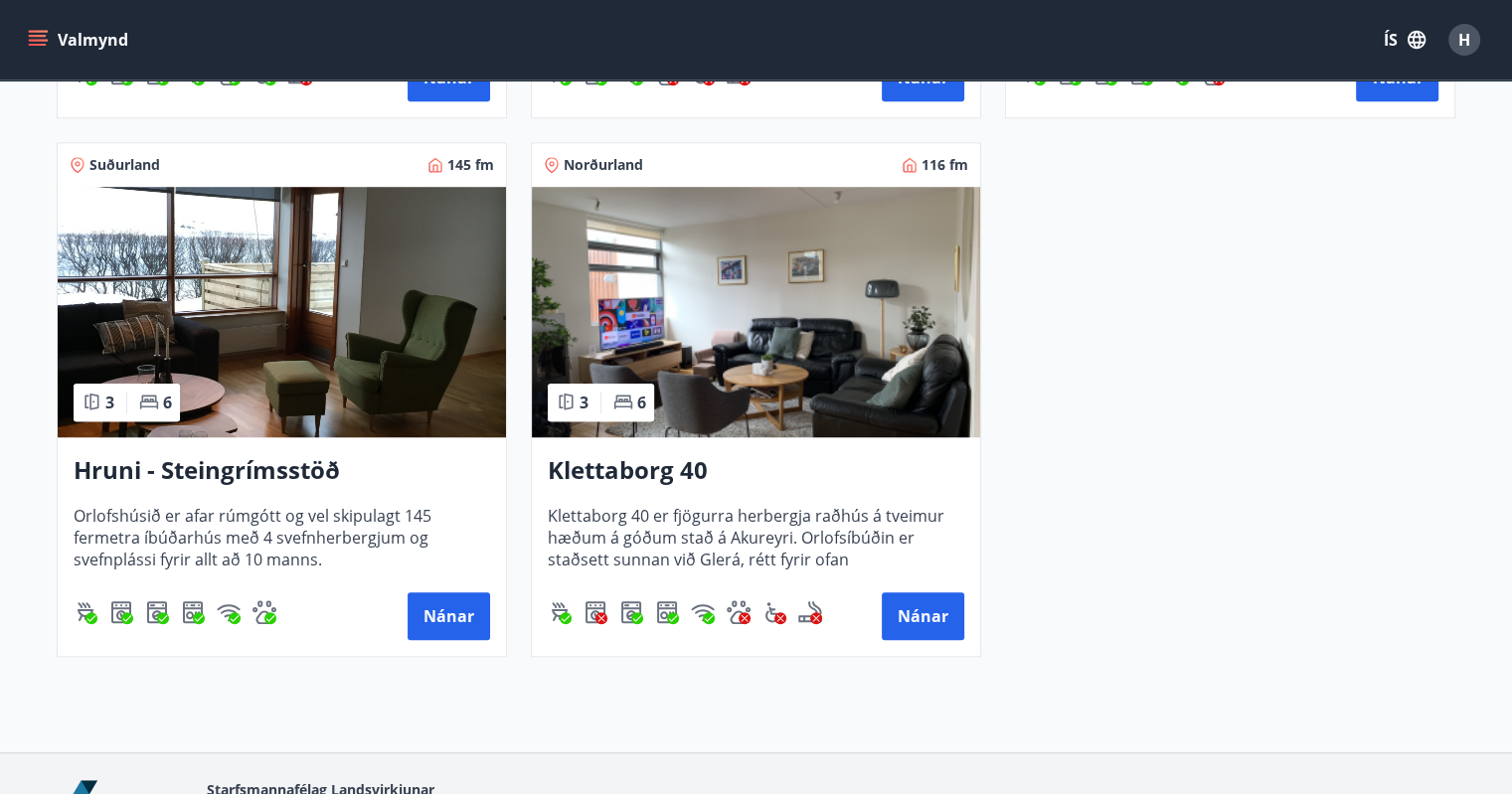 click at bounding box center [281, 312] 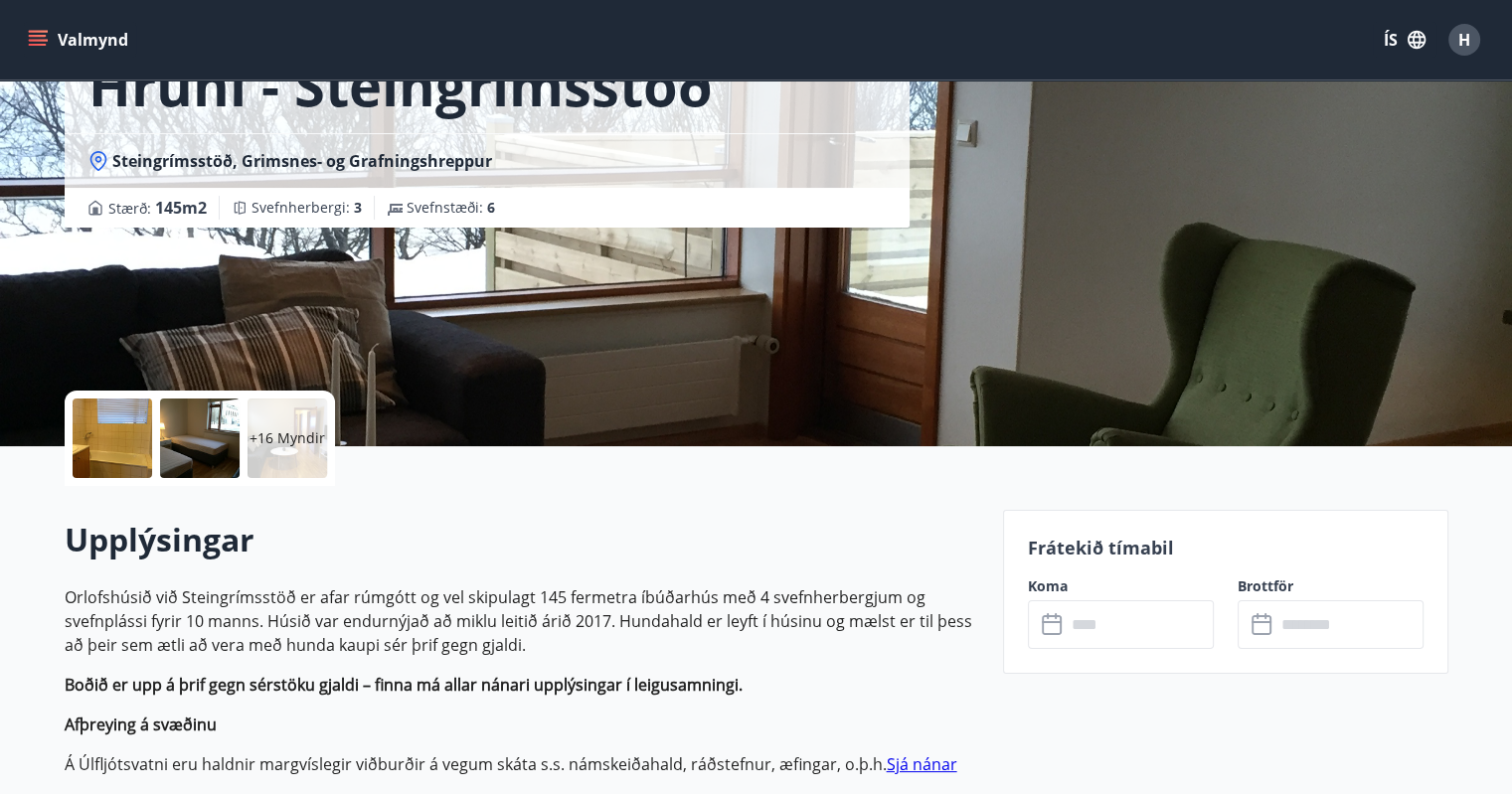 scroll, scrollTop: 298, scrollLeft: 0, axis: vertical 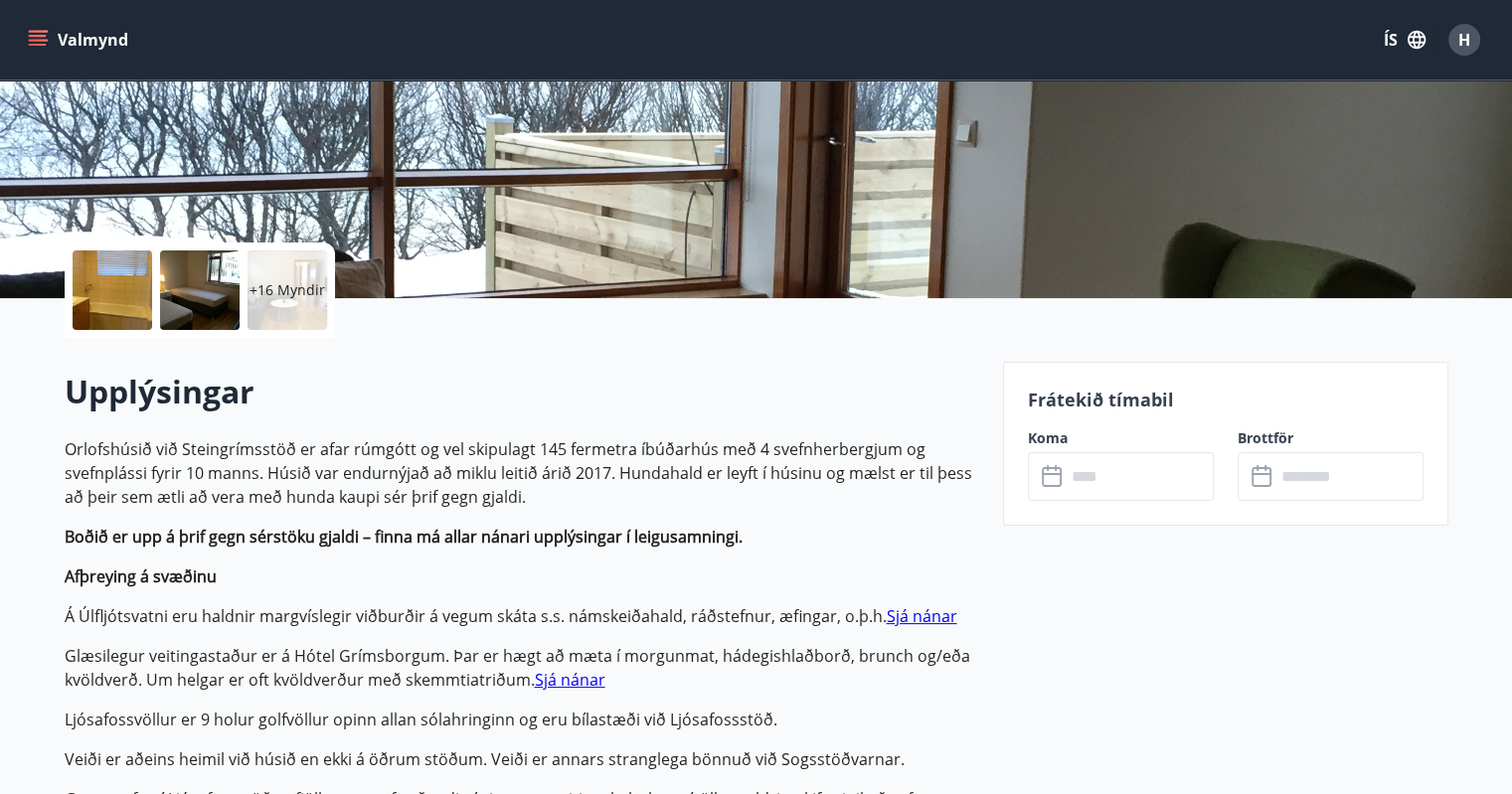 click at bounding box center (1139, 476) 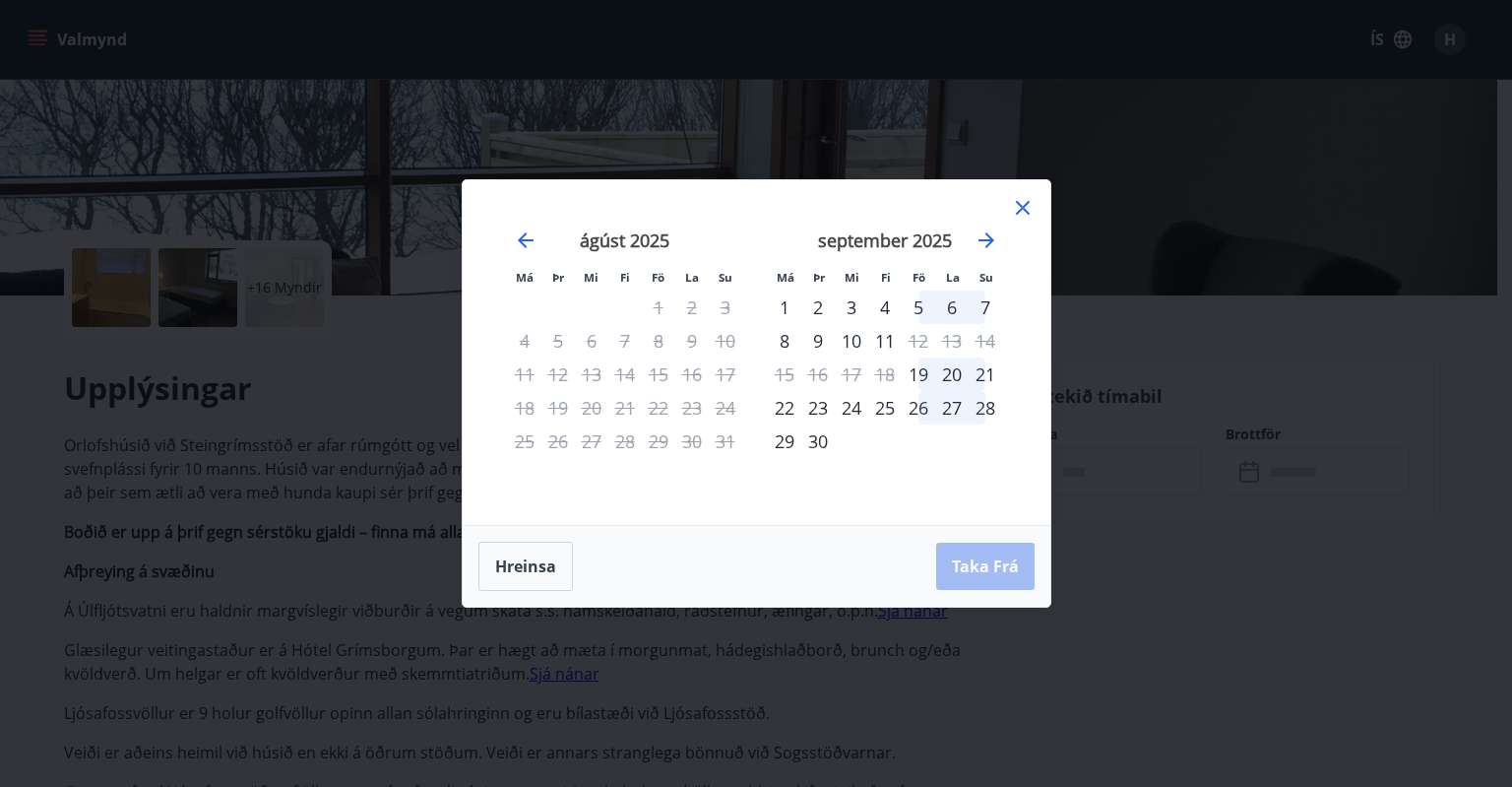 click 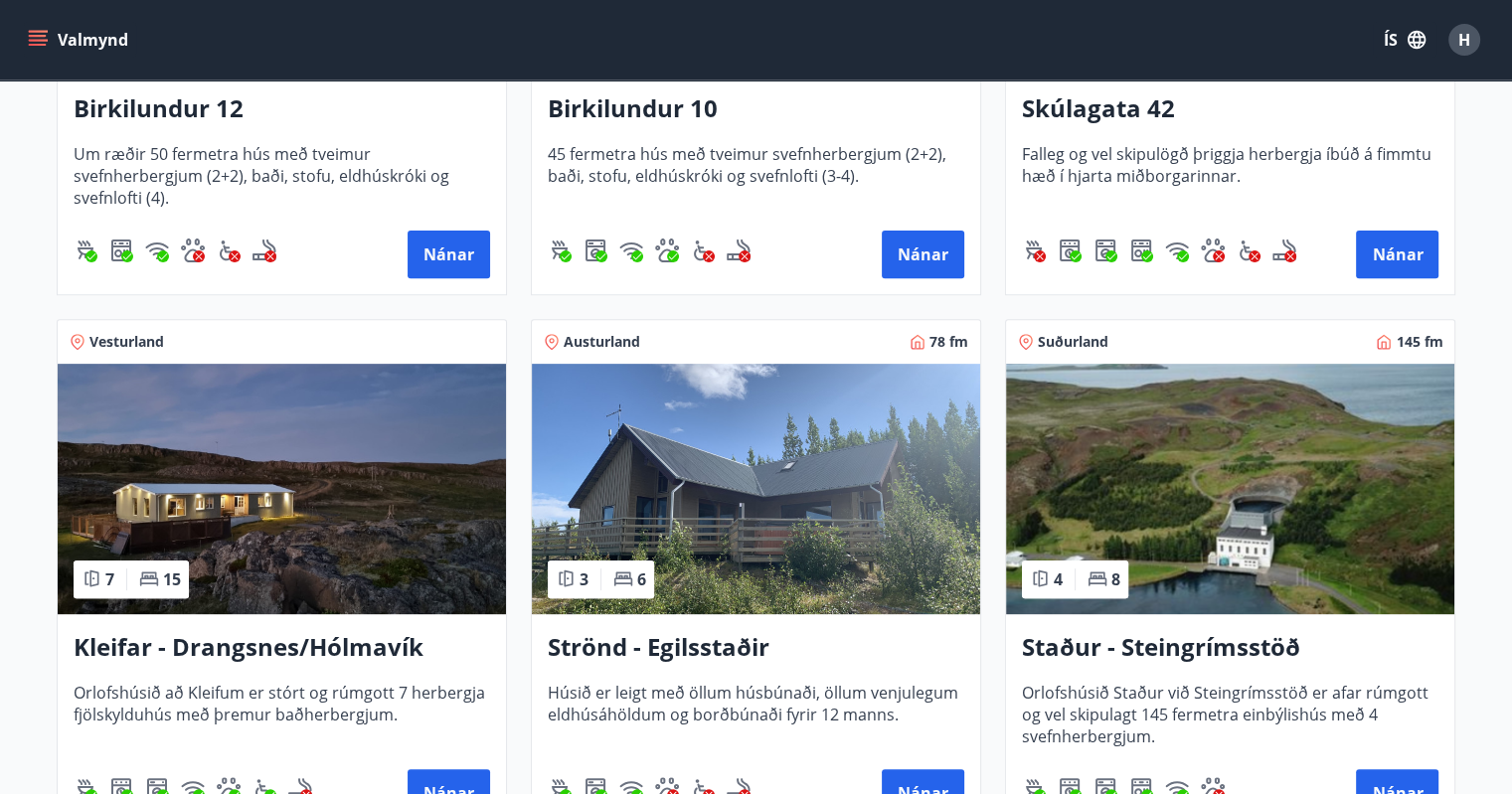 scroll, scrollTop: 994, scrollLeft: 0, axis: vertical 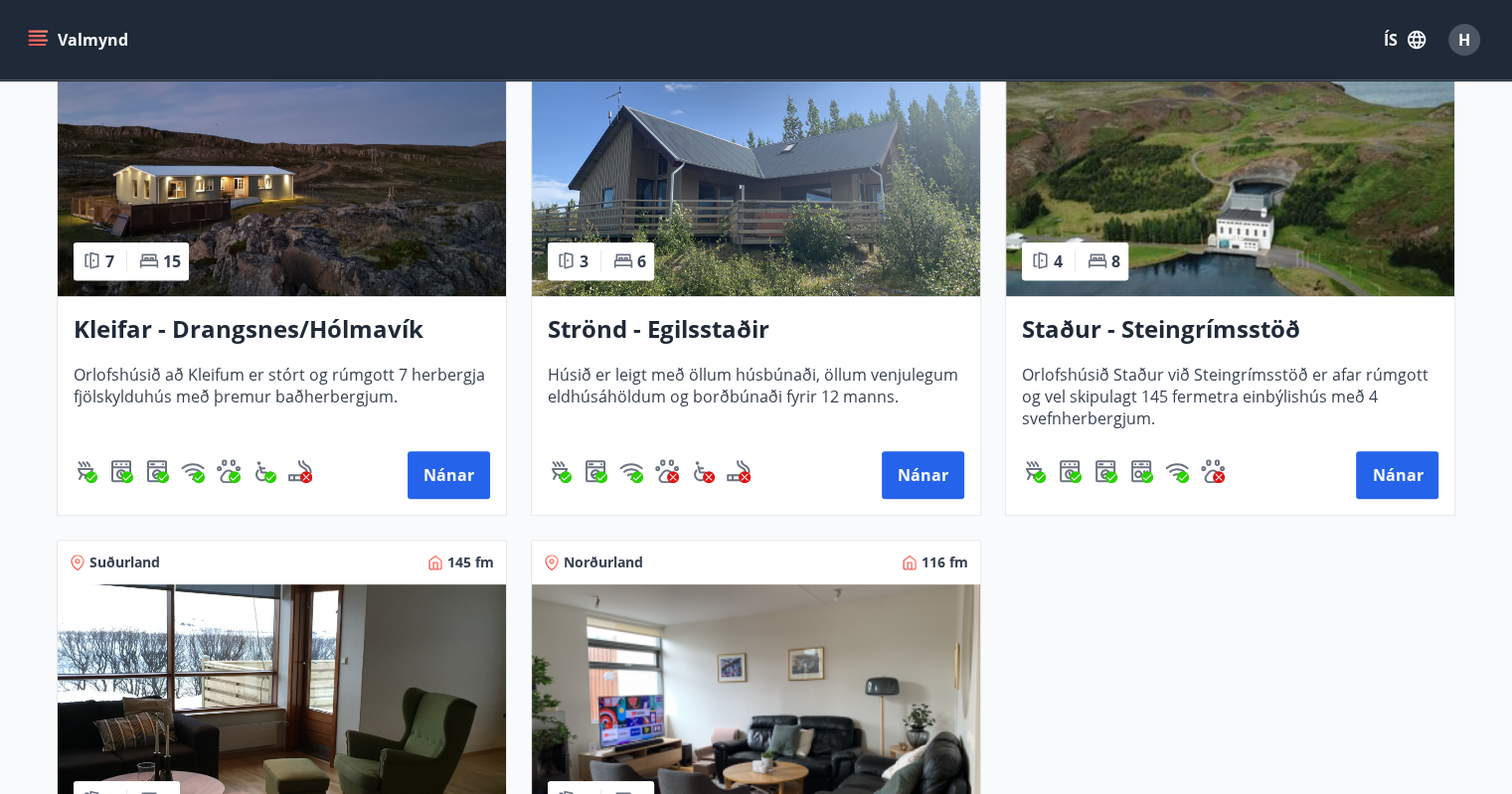click at bounding box center [1230, 171] 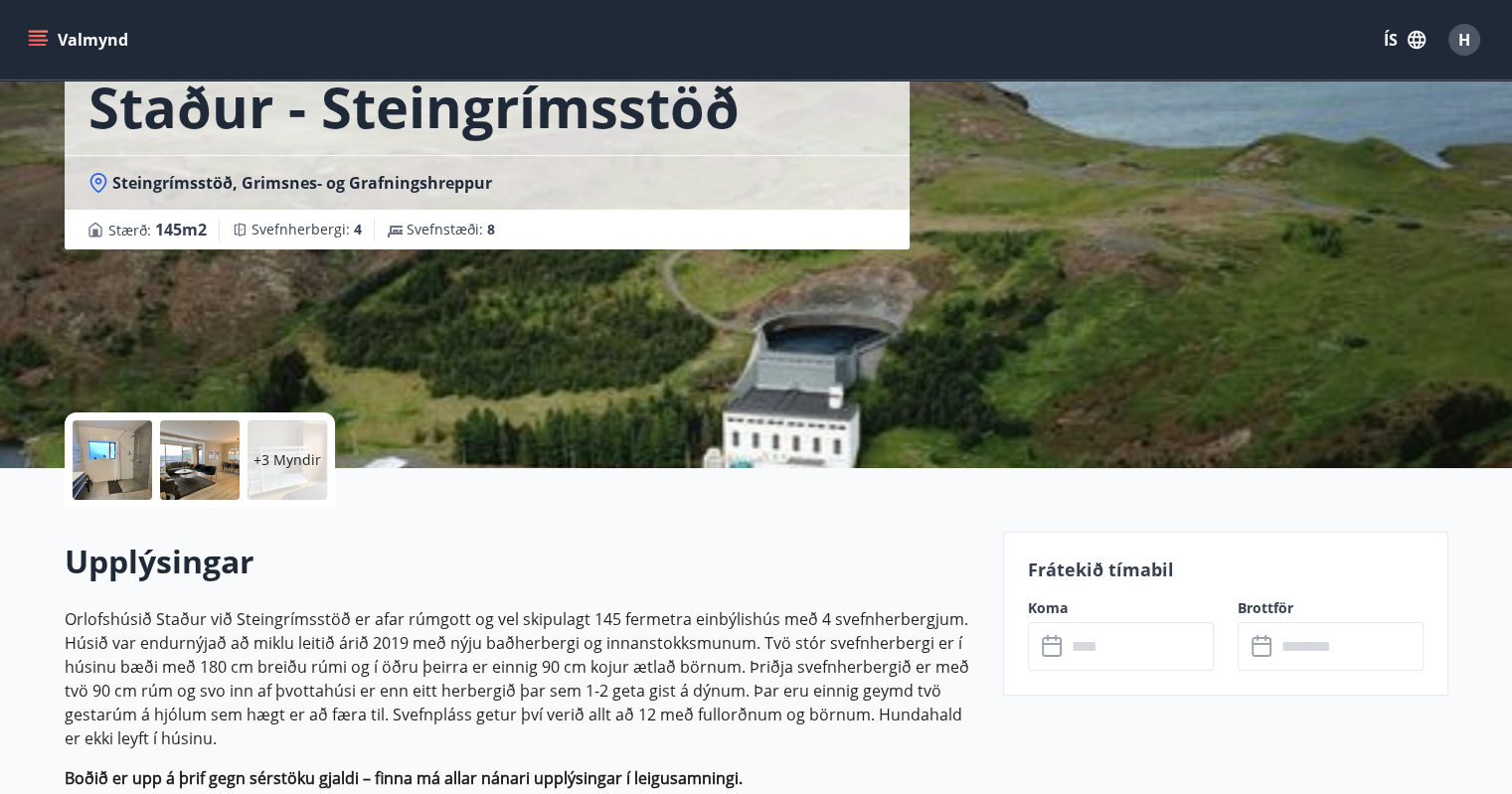 scroll, scrollTop: 397, scrollLeft: 0, axis: vertical 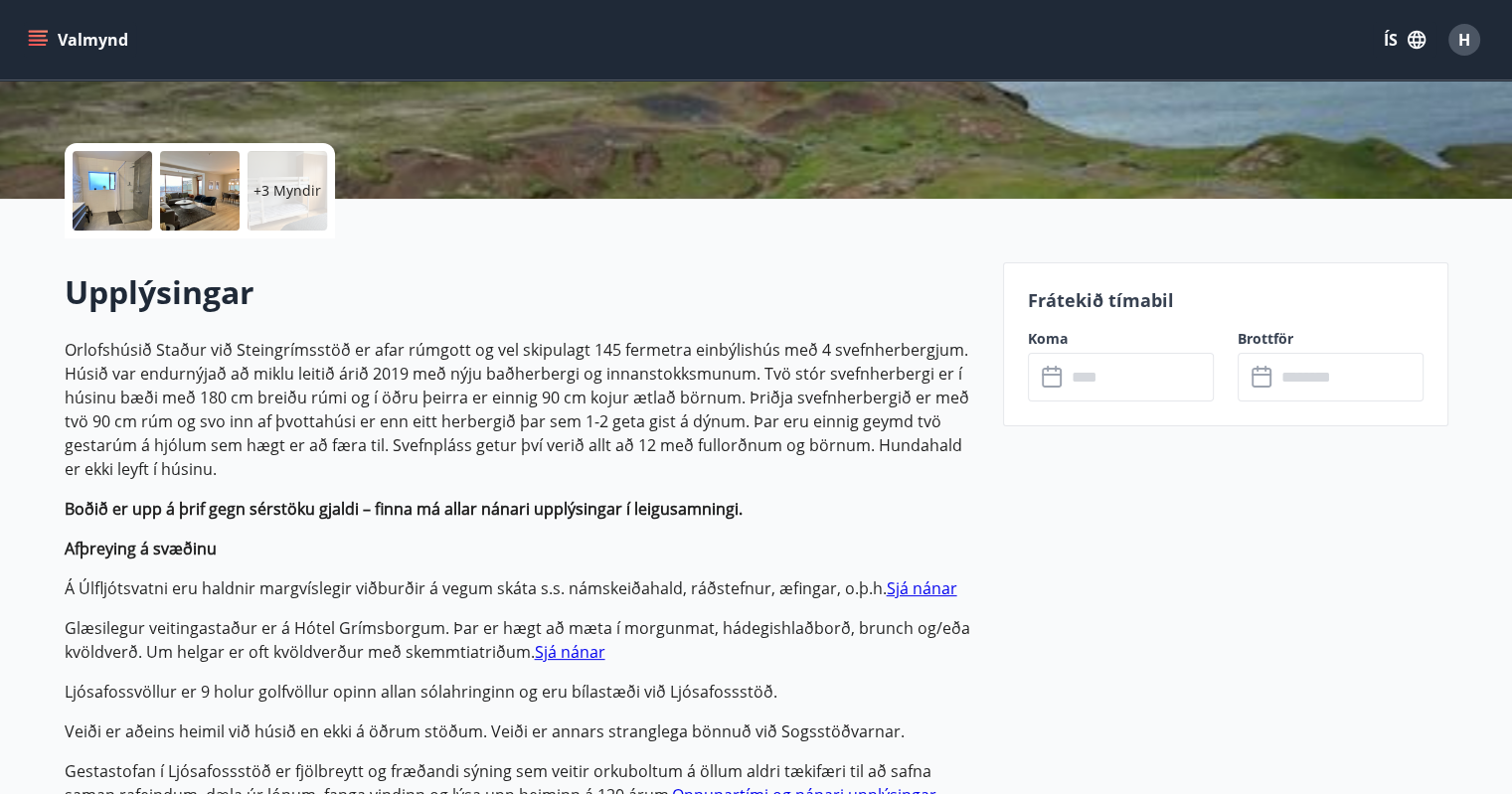 click at bounding box center (1139, 377) 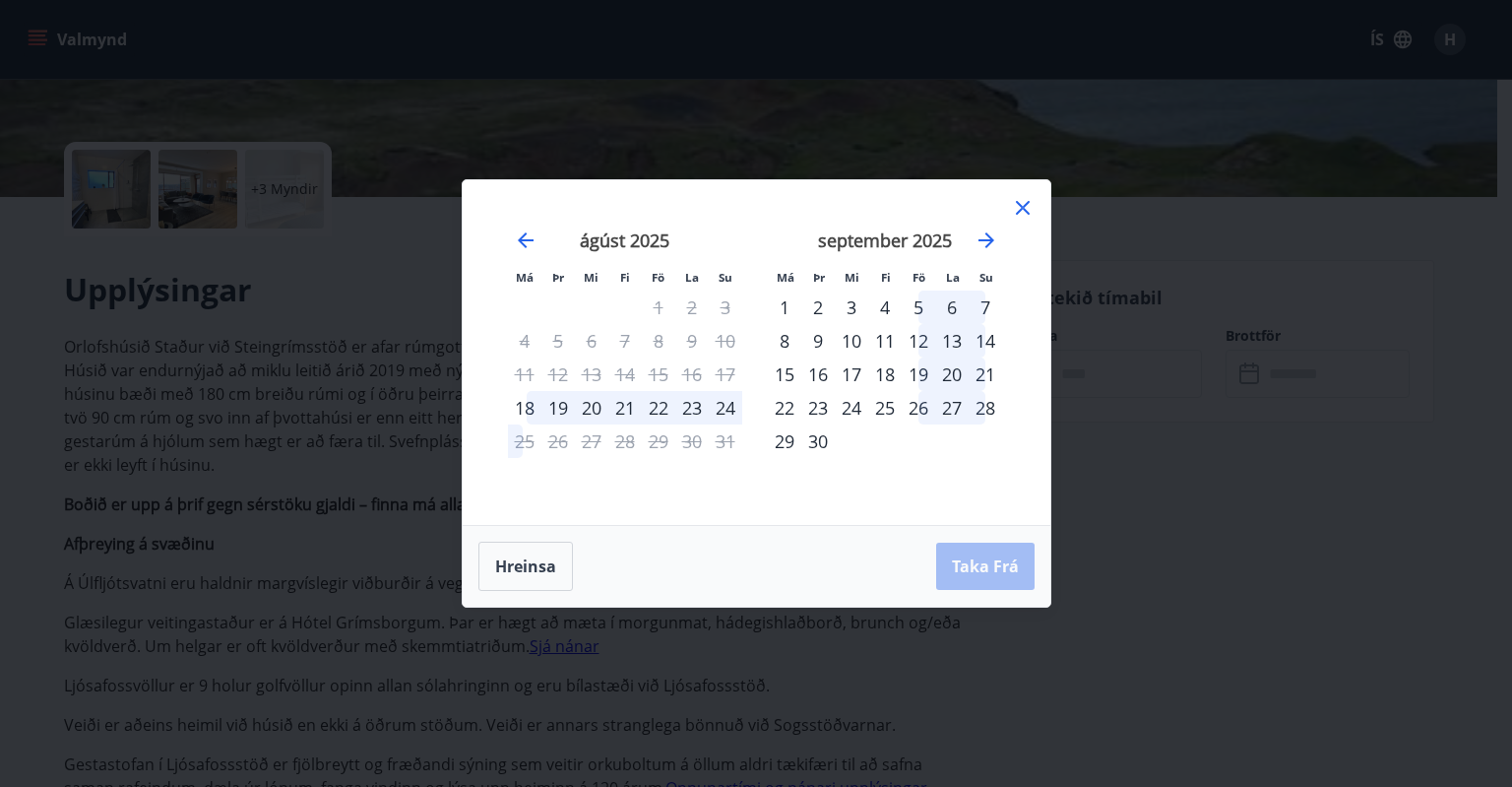 click on "12" at bounding box center (918, 341) 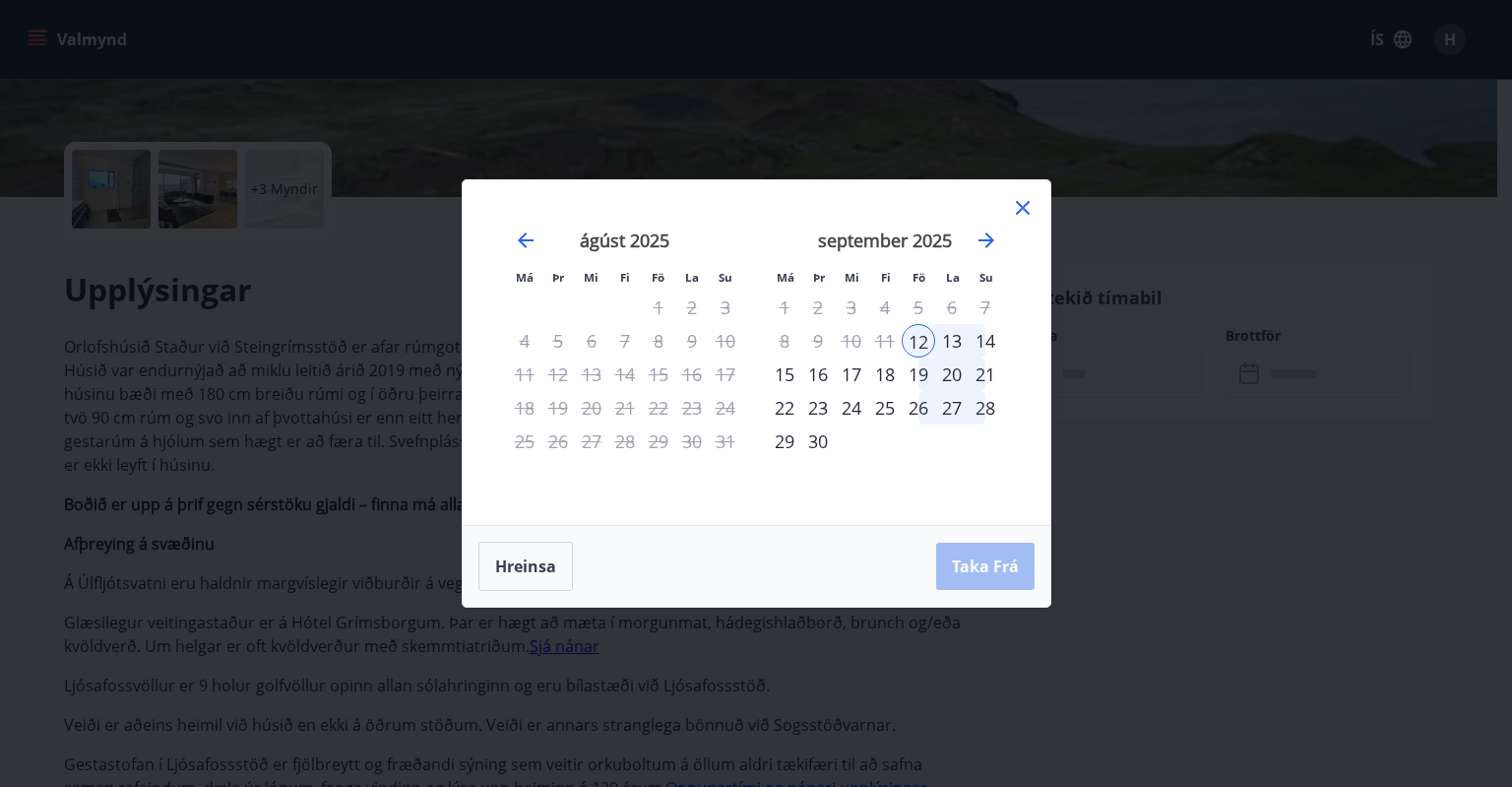 click on "14" at bounding box center (985, 341) 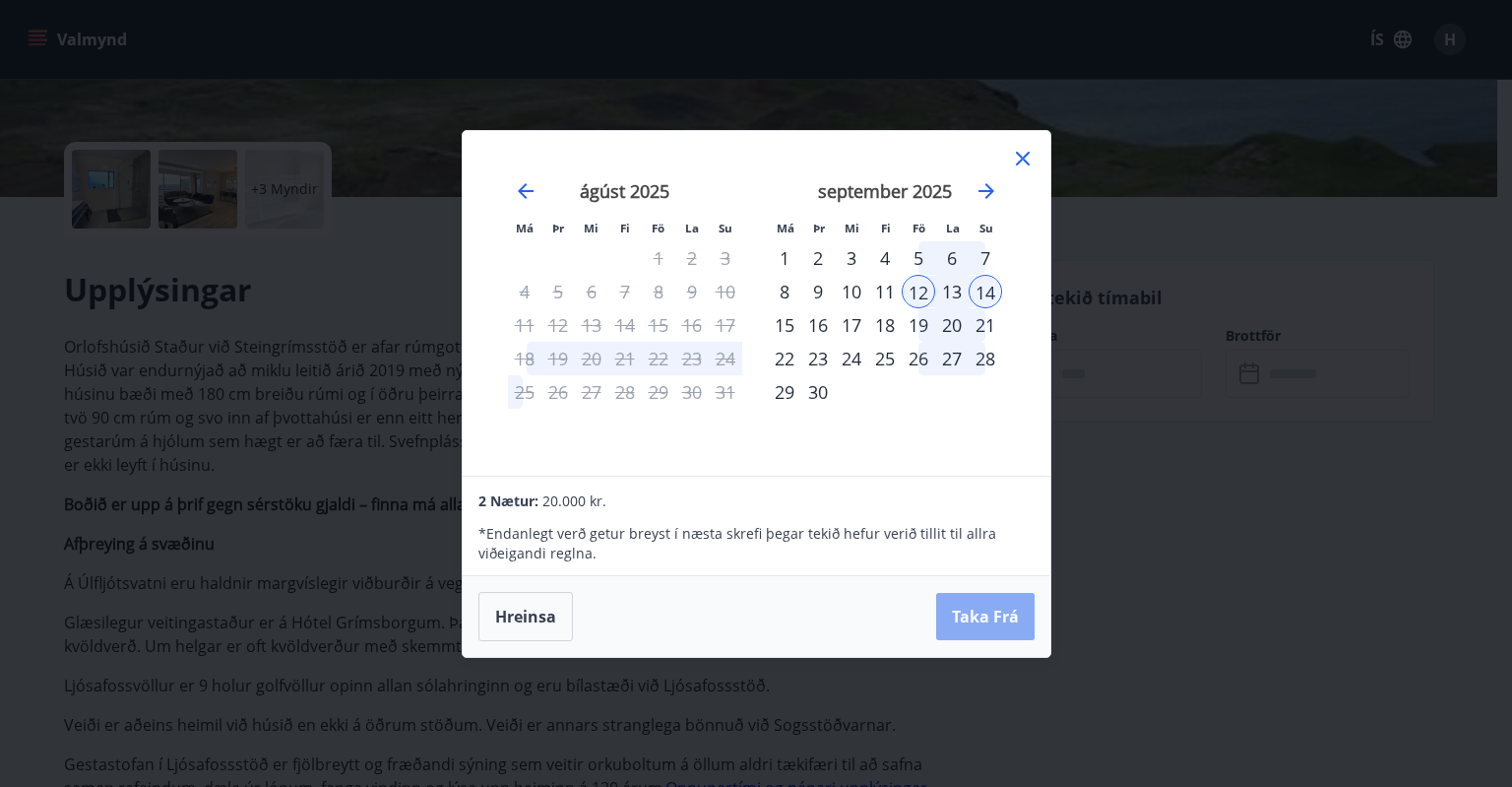 click on "Taka Frá" at bounding box center [985, 617] 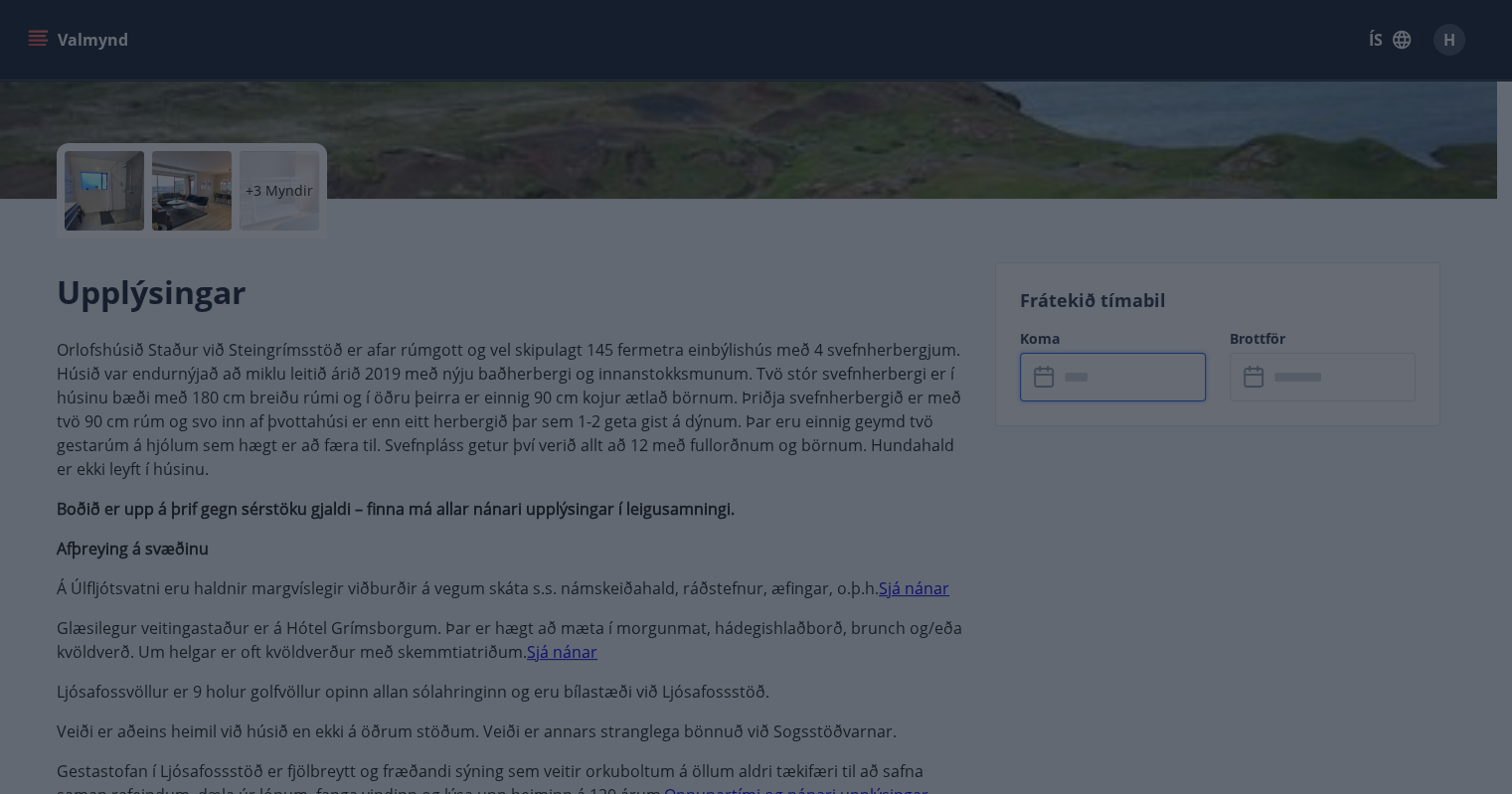 type on "******" 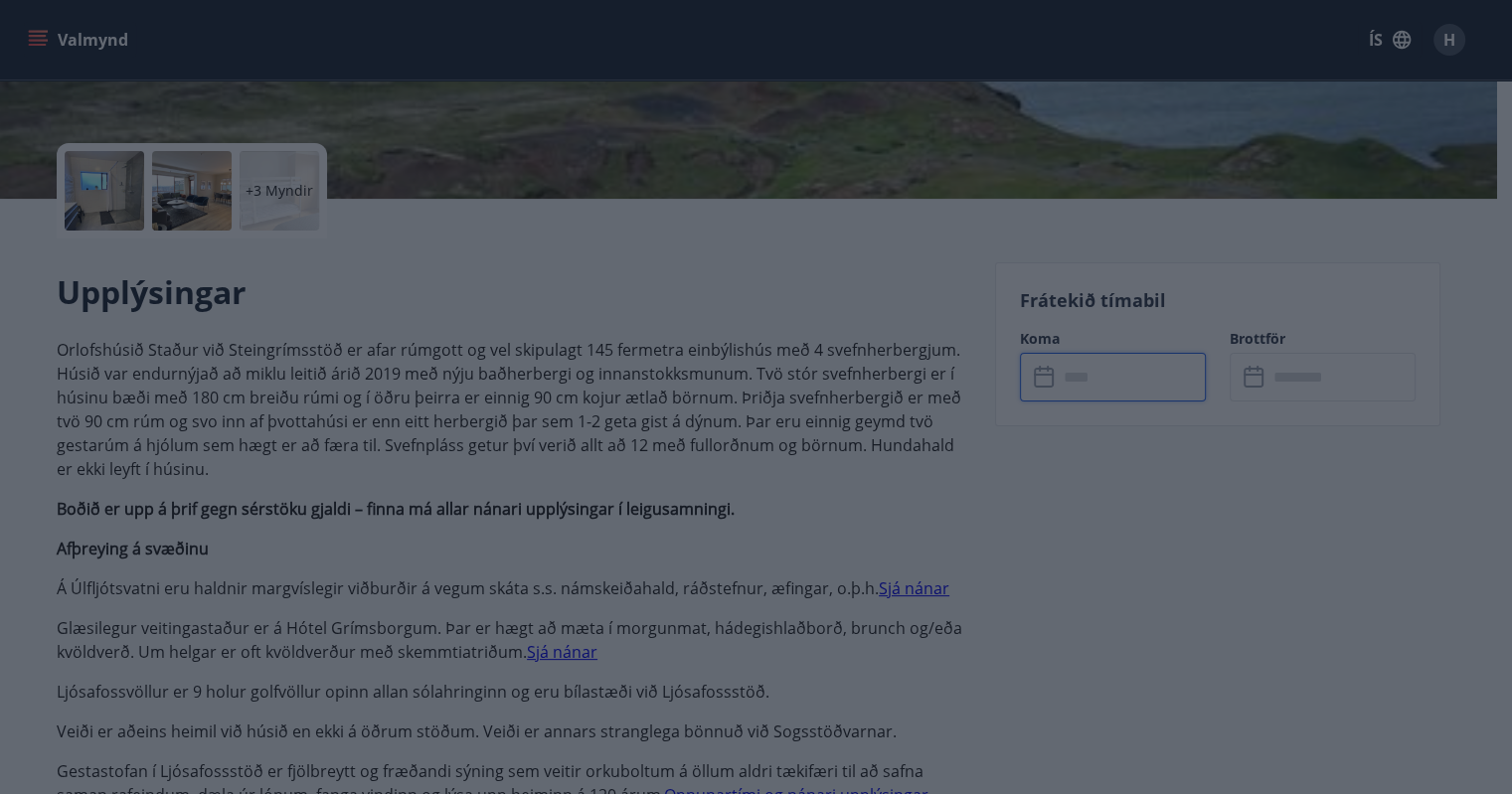 type on "******" 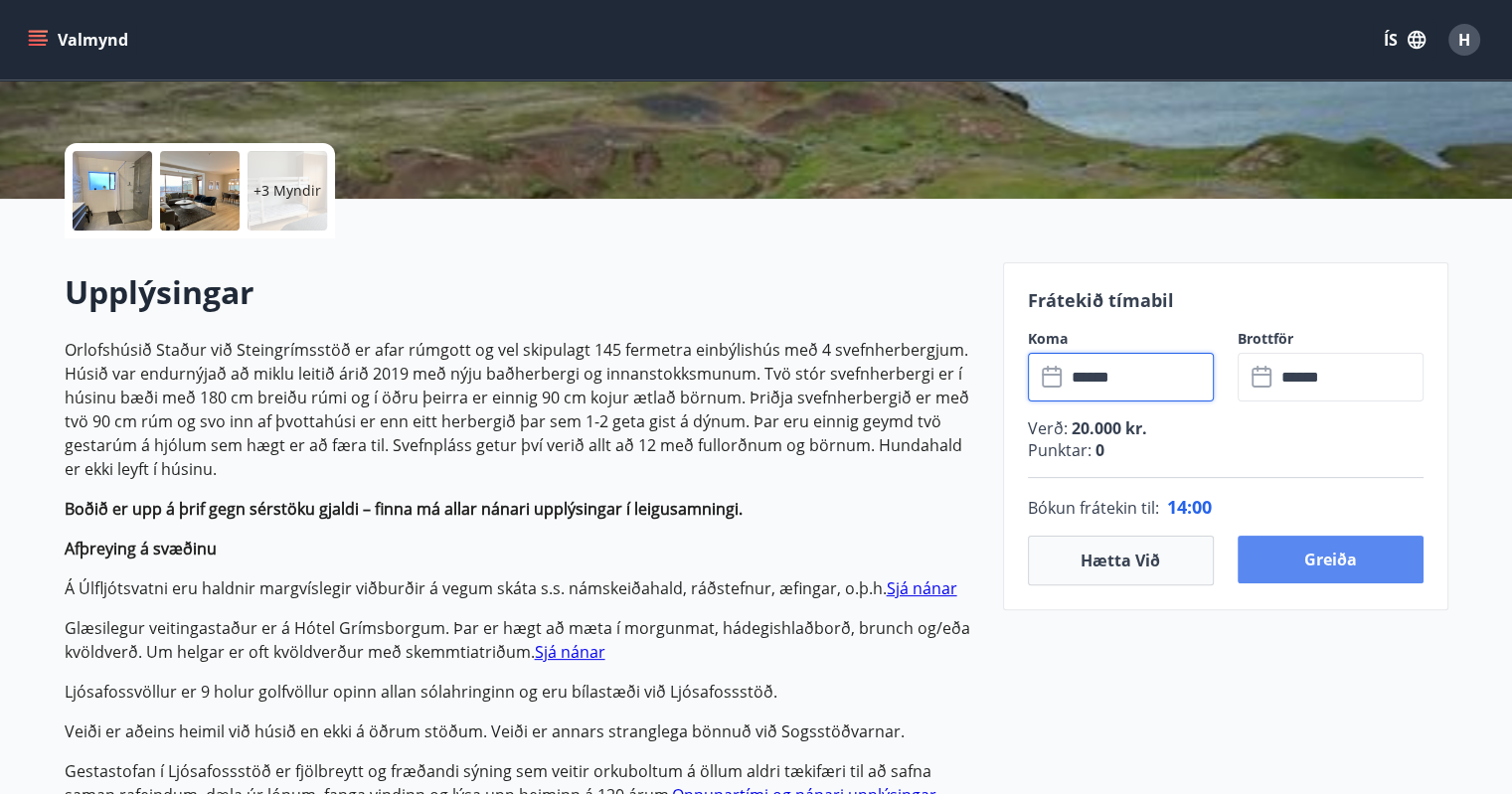 click on "Greiða" at bounding box center [1330, 559] 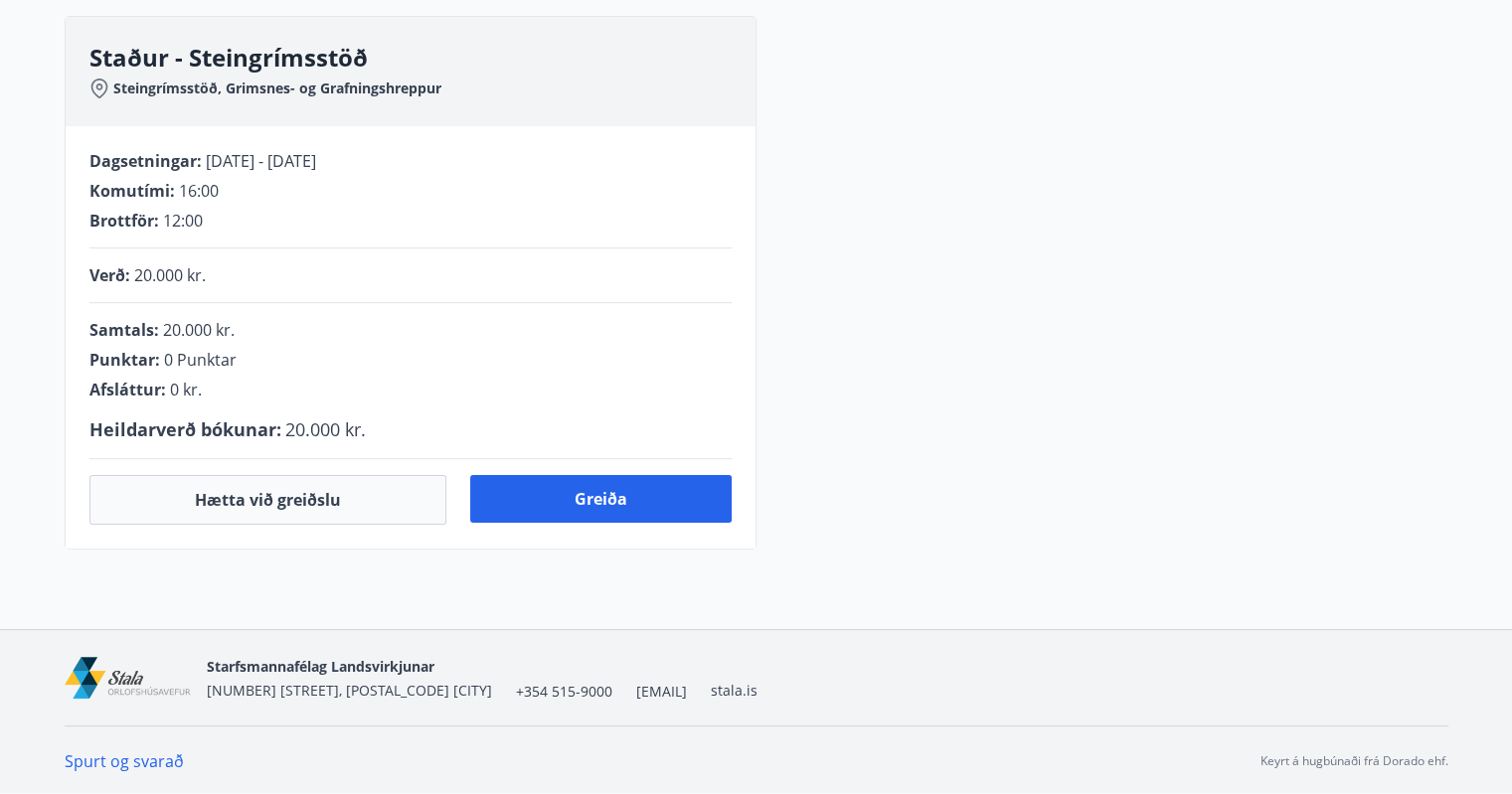 scroll, scrollTop: 397, scrollLeft: 0, axis: vertical 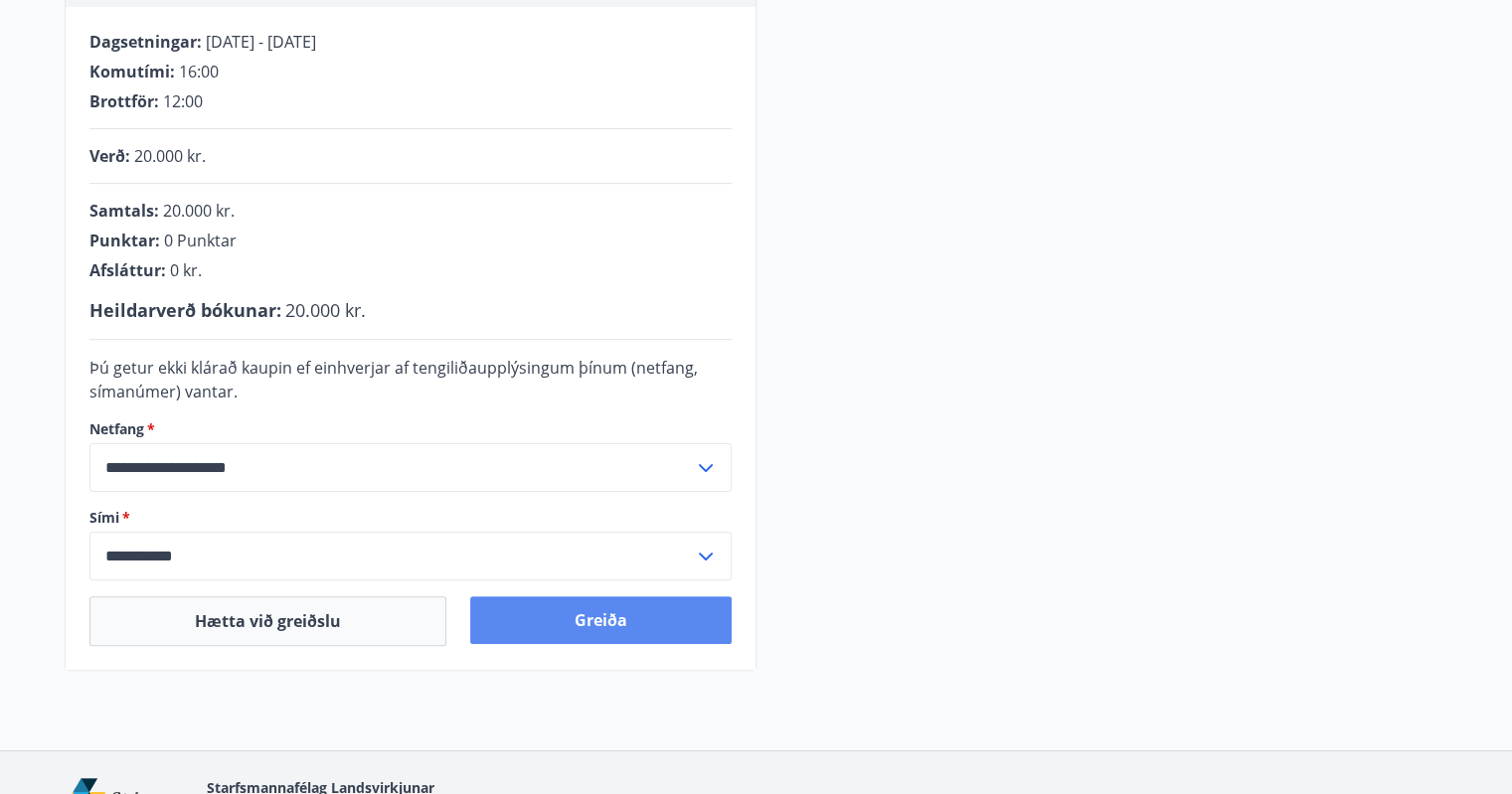 click on "Greiða" at bounding box center (600, 620) 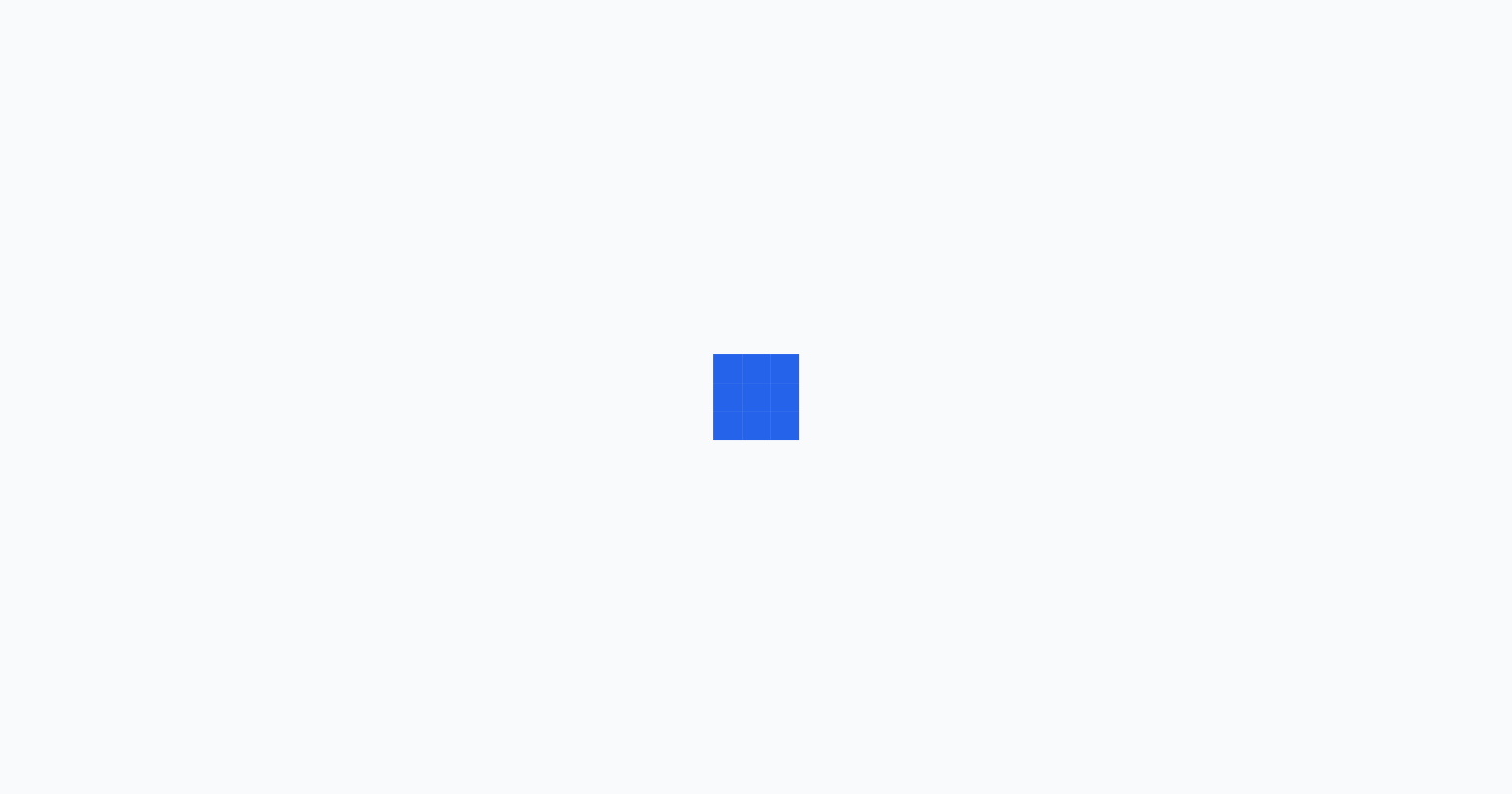 scroll, scrollTop: 0, scrollLeft: 0, axis: both 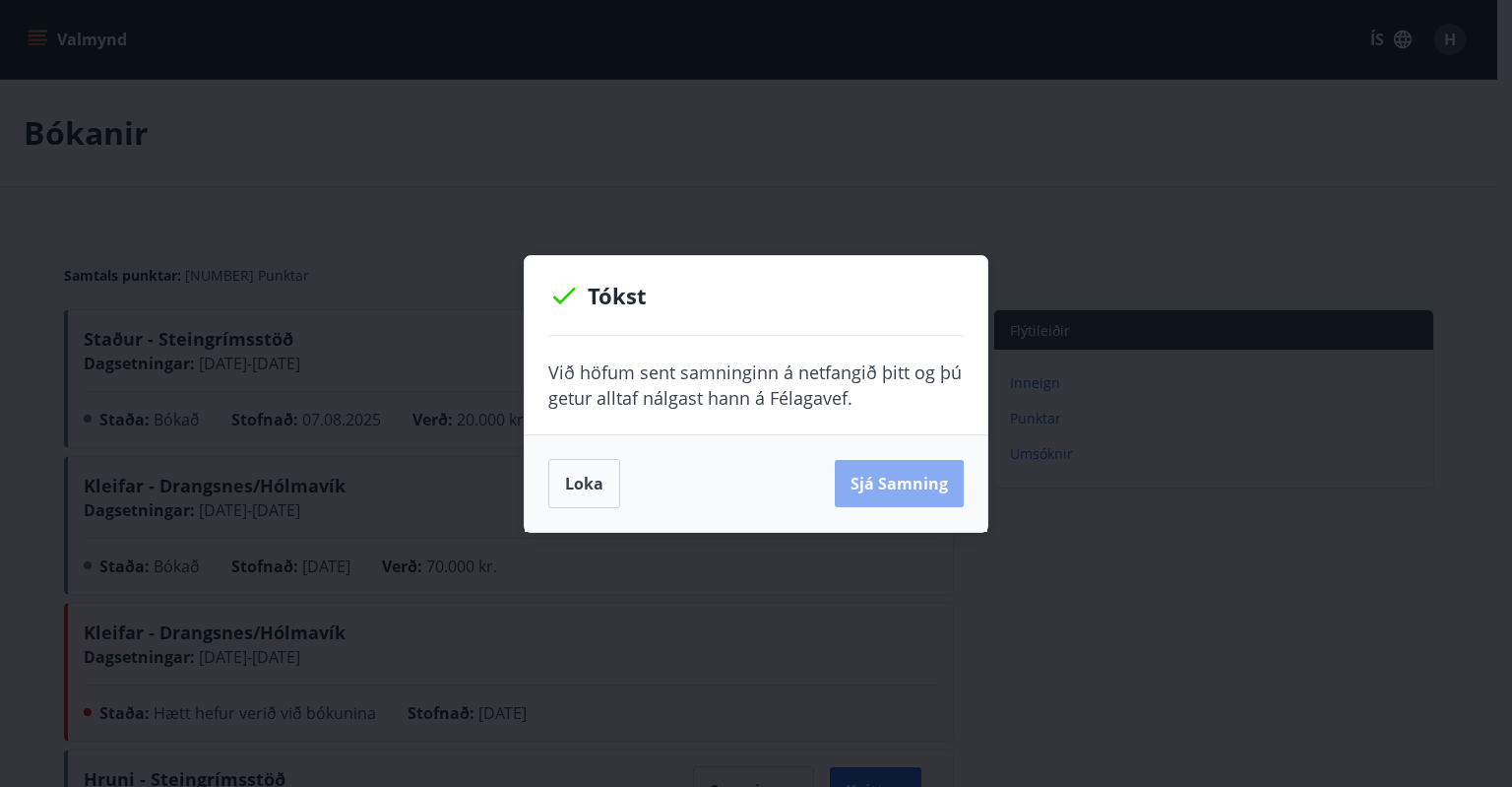 click on "Sjá samning" at bounding box center [899, 484] 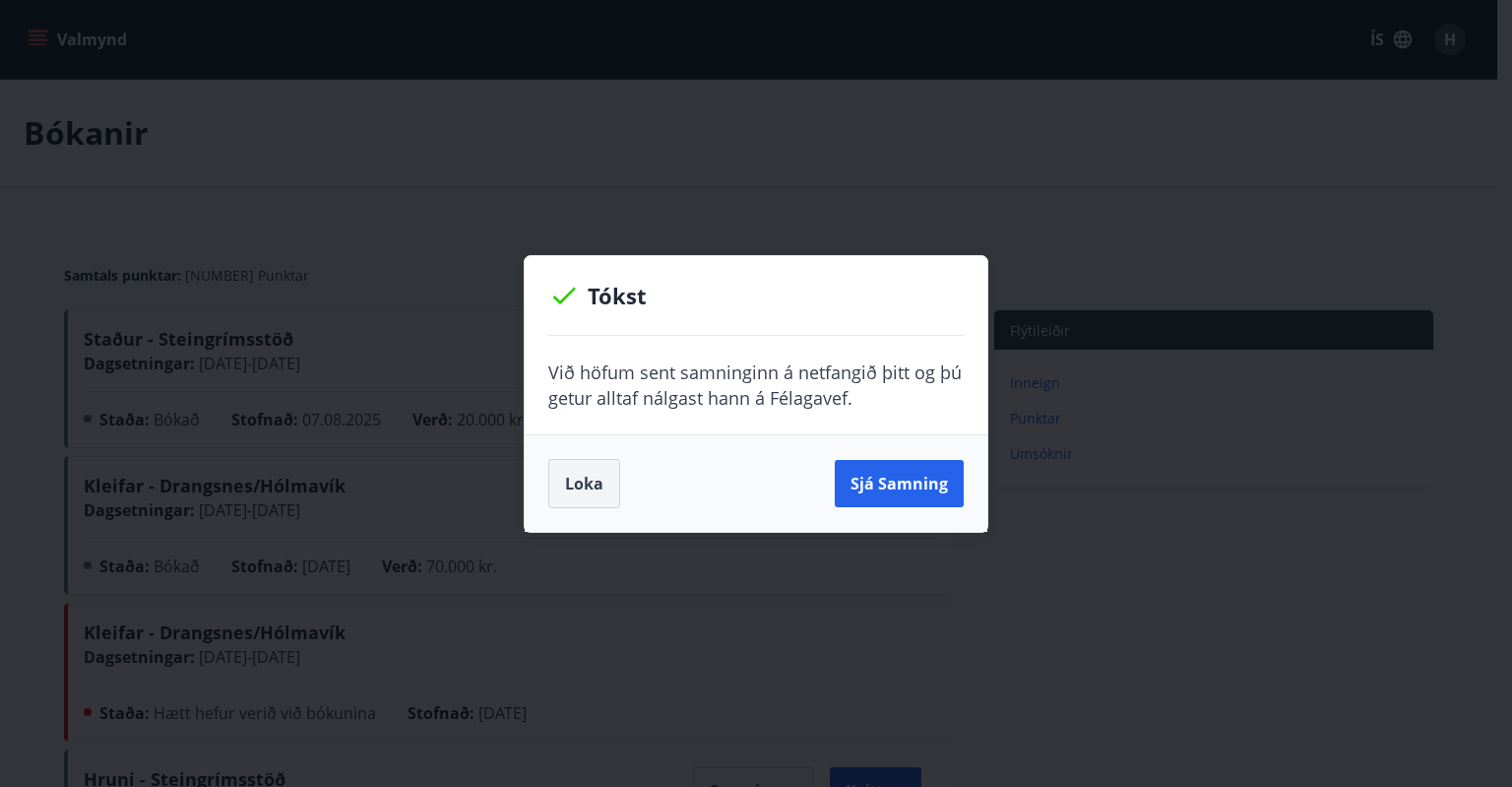 click on "Loka" at bounding box center (584, 484) 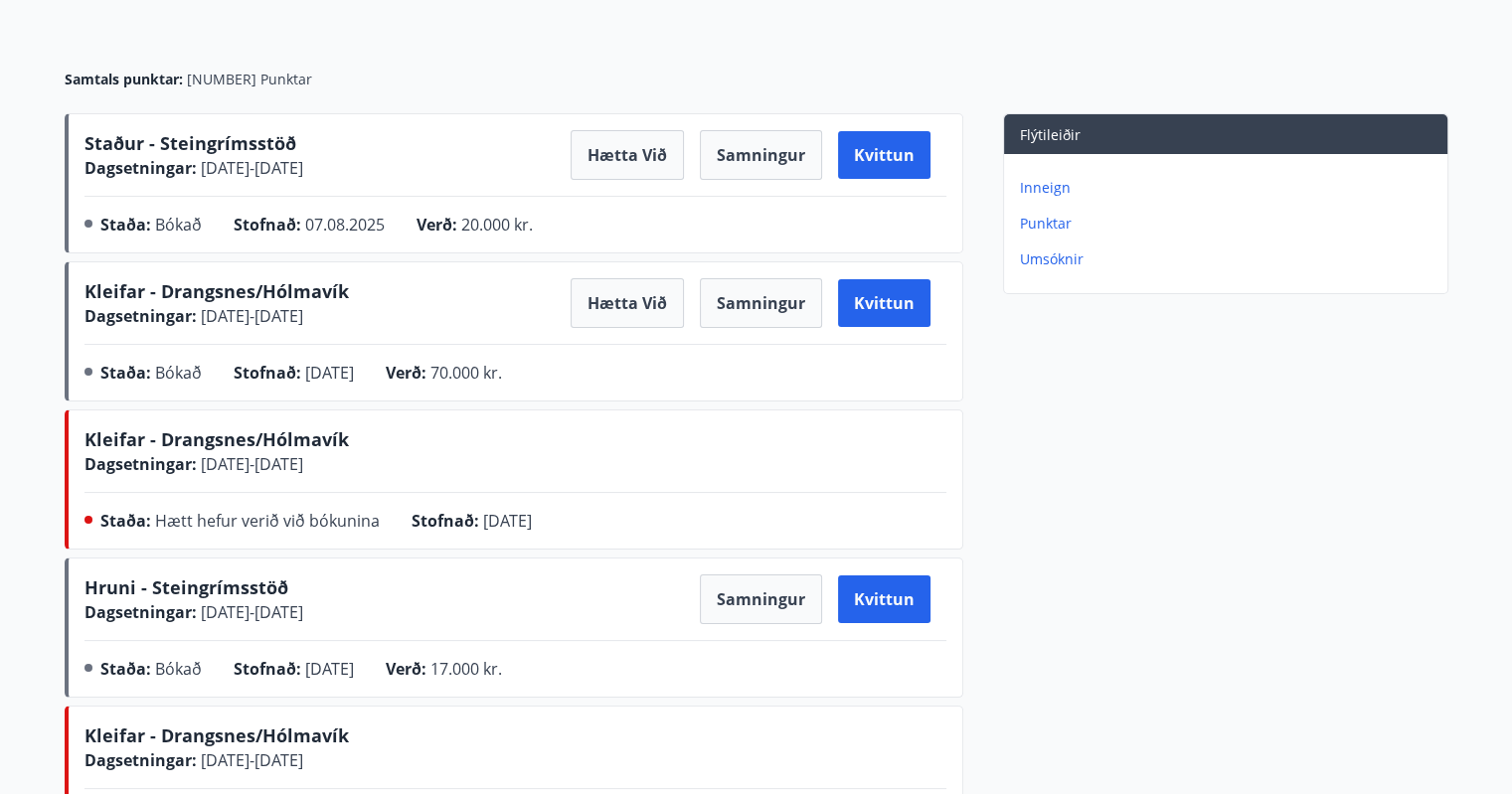 scroll, scrollTop: 0, scrollLeft: 0, axis: both 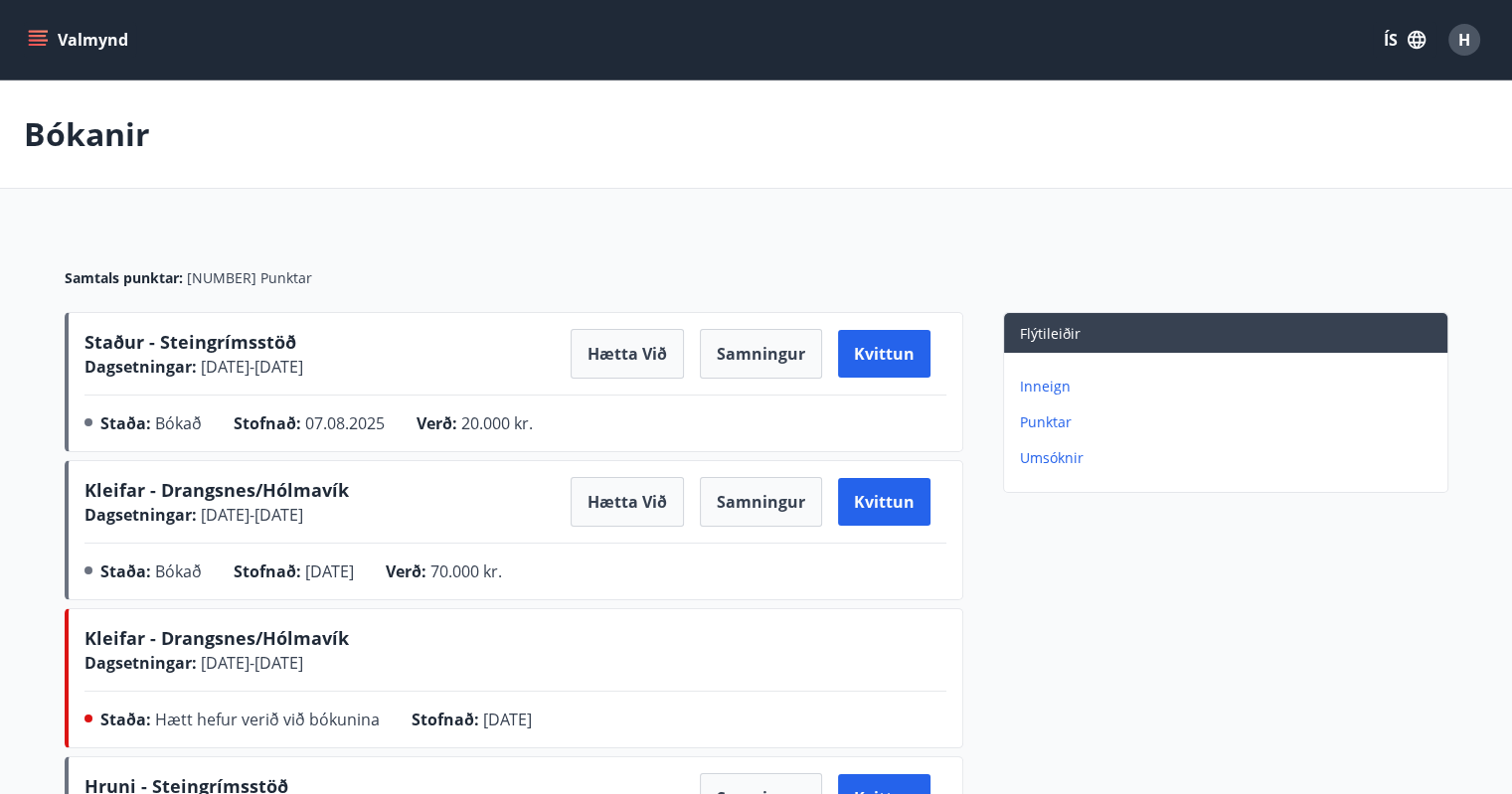 click 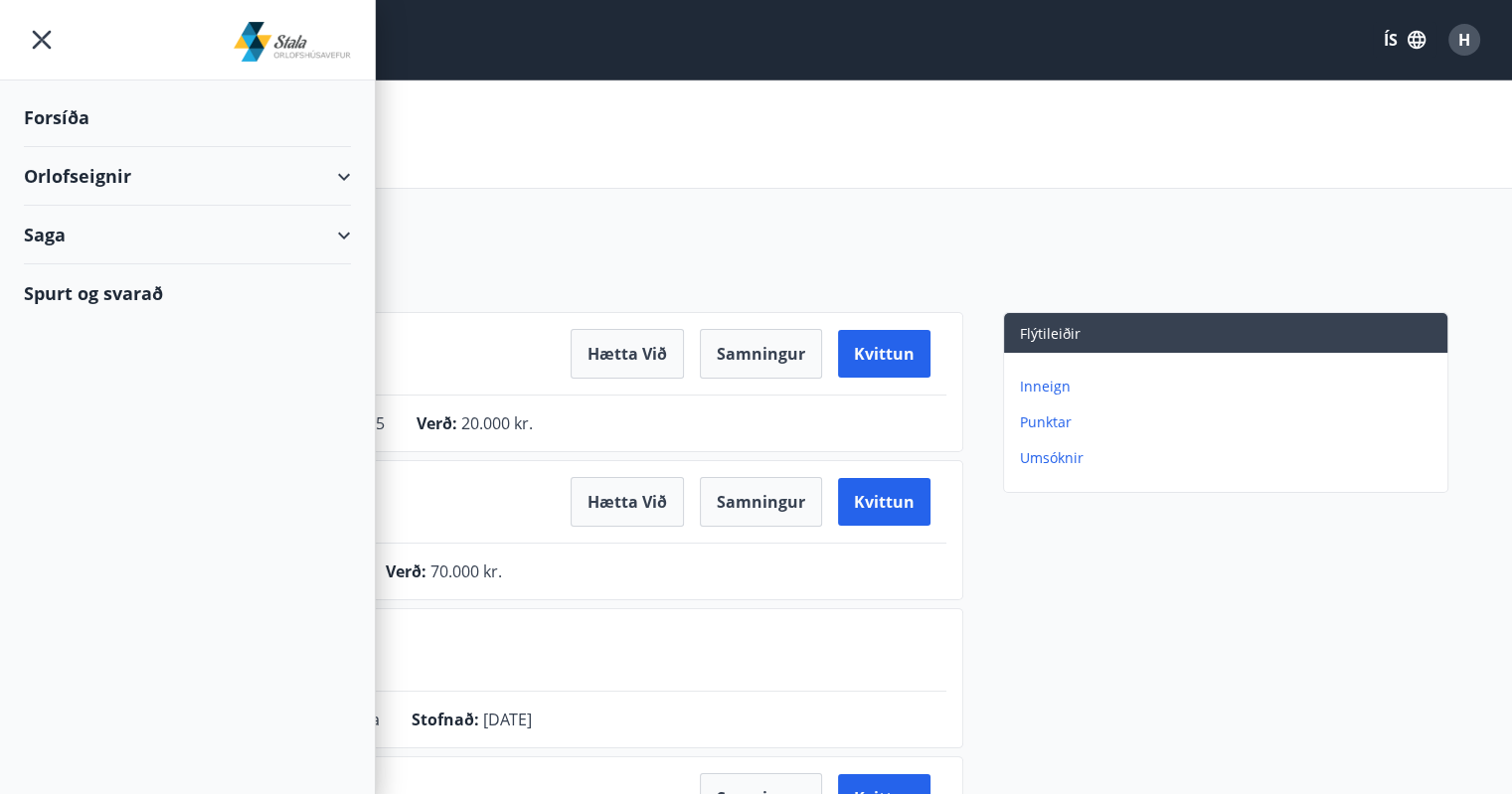 click on "Orlofseignir" at bounding box center [187, 176] 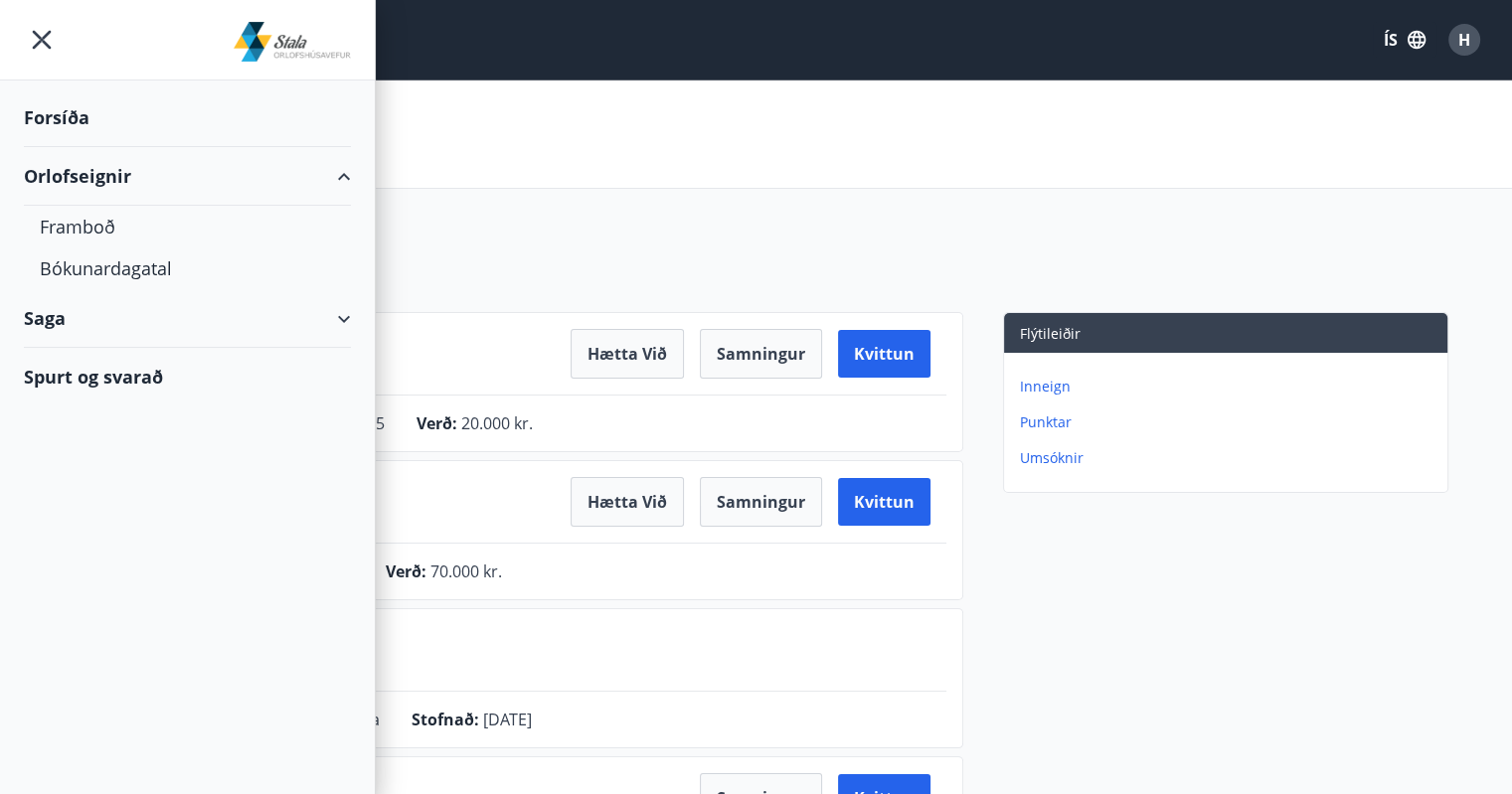 click on "Forsíða" at bounding box center [187, 117] 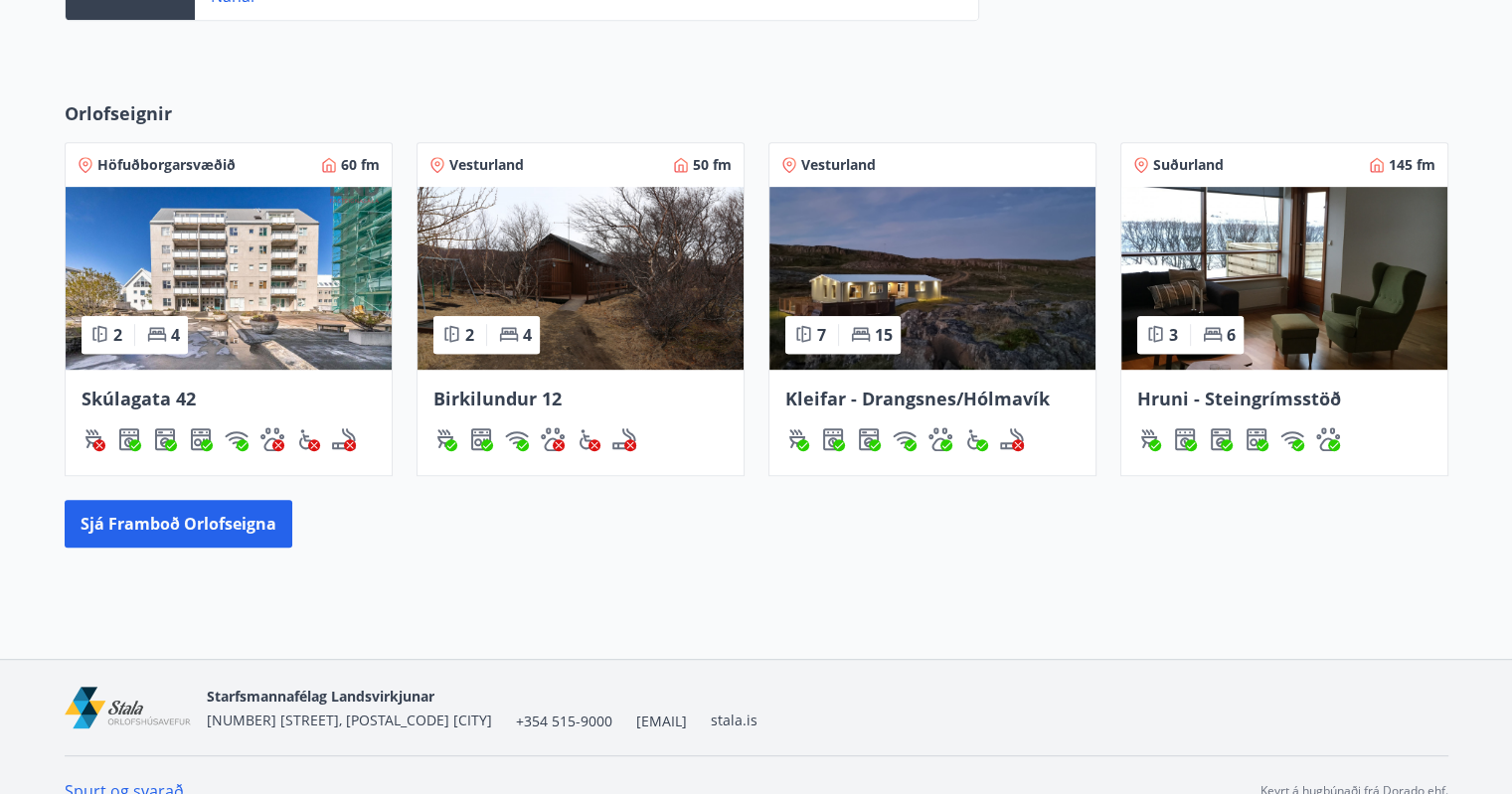scroll, scrollTop: 988, scrollLeft: 0, axis: vertical 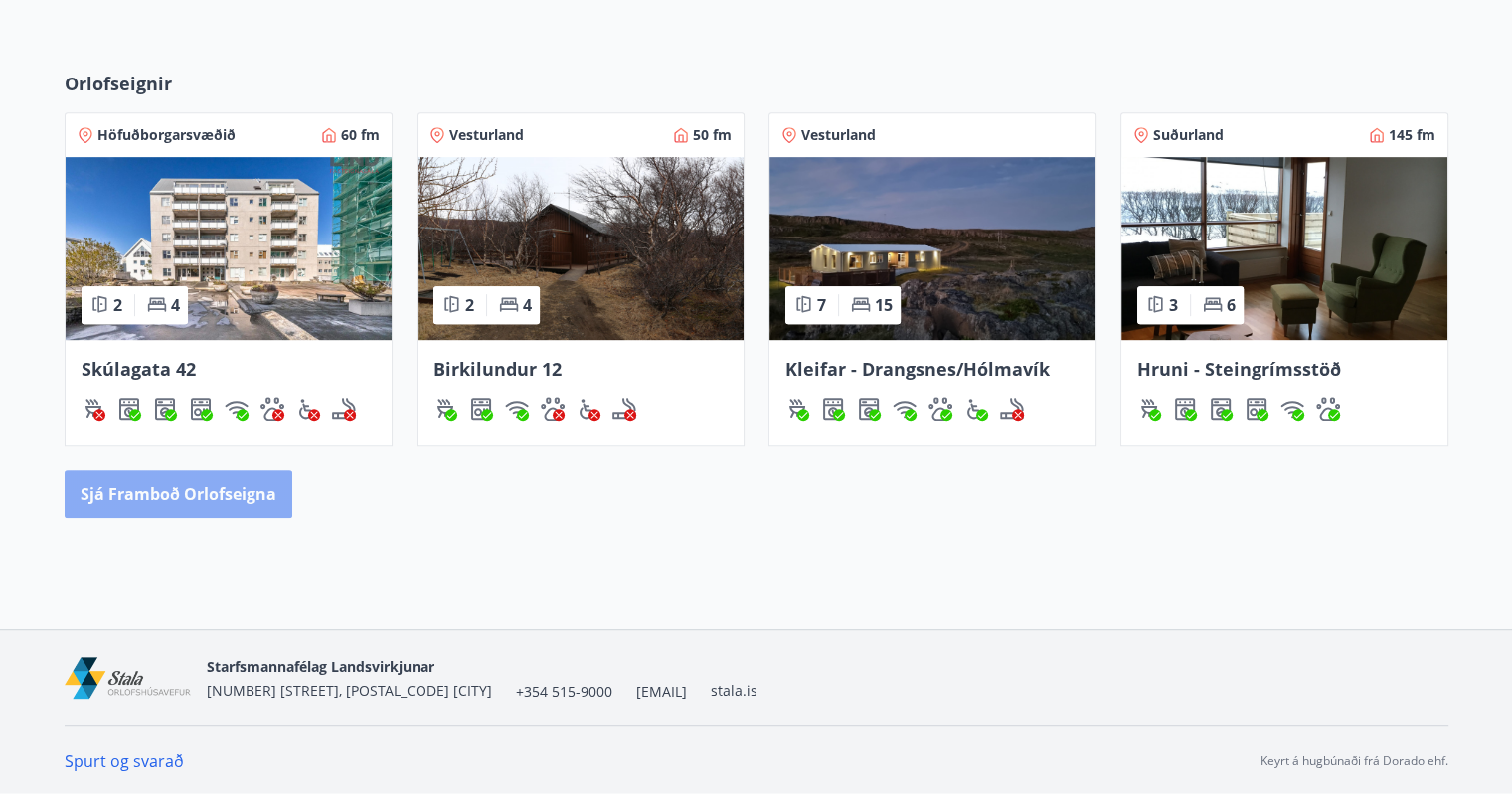 click on "Sjá framboð orlofseigna" at bounding box center (178, 494) 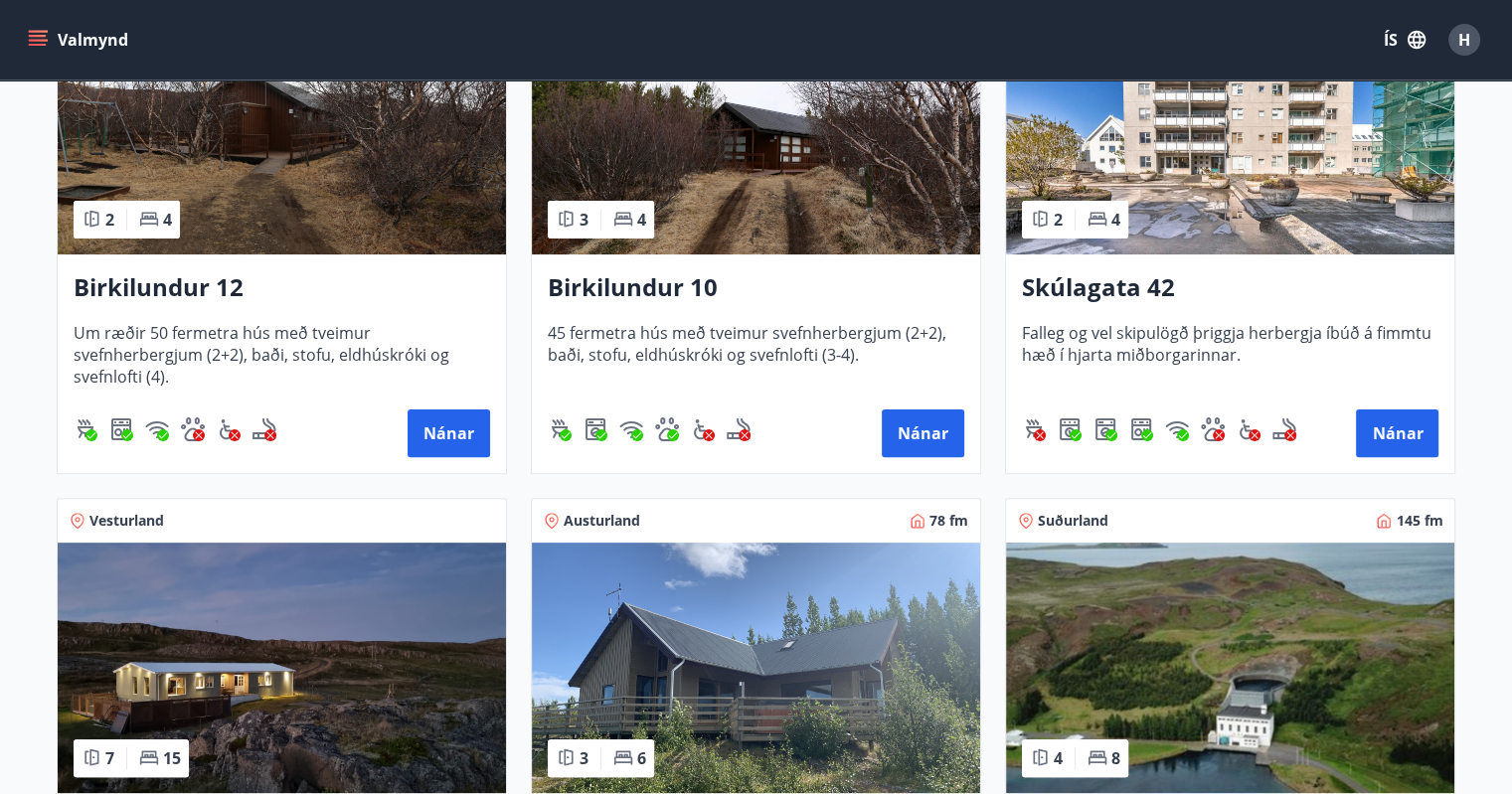 scroll, scrollTop: 994, scrollLeft: 0, axis: vertical 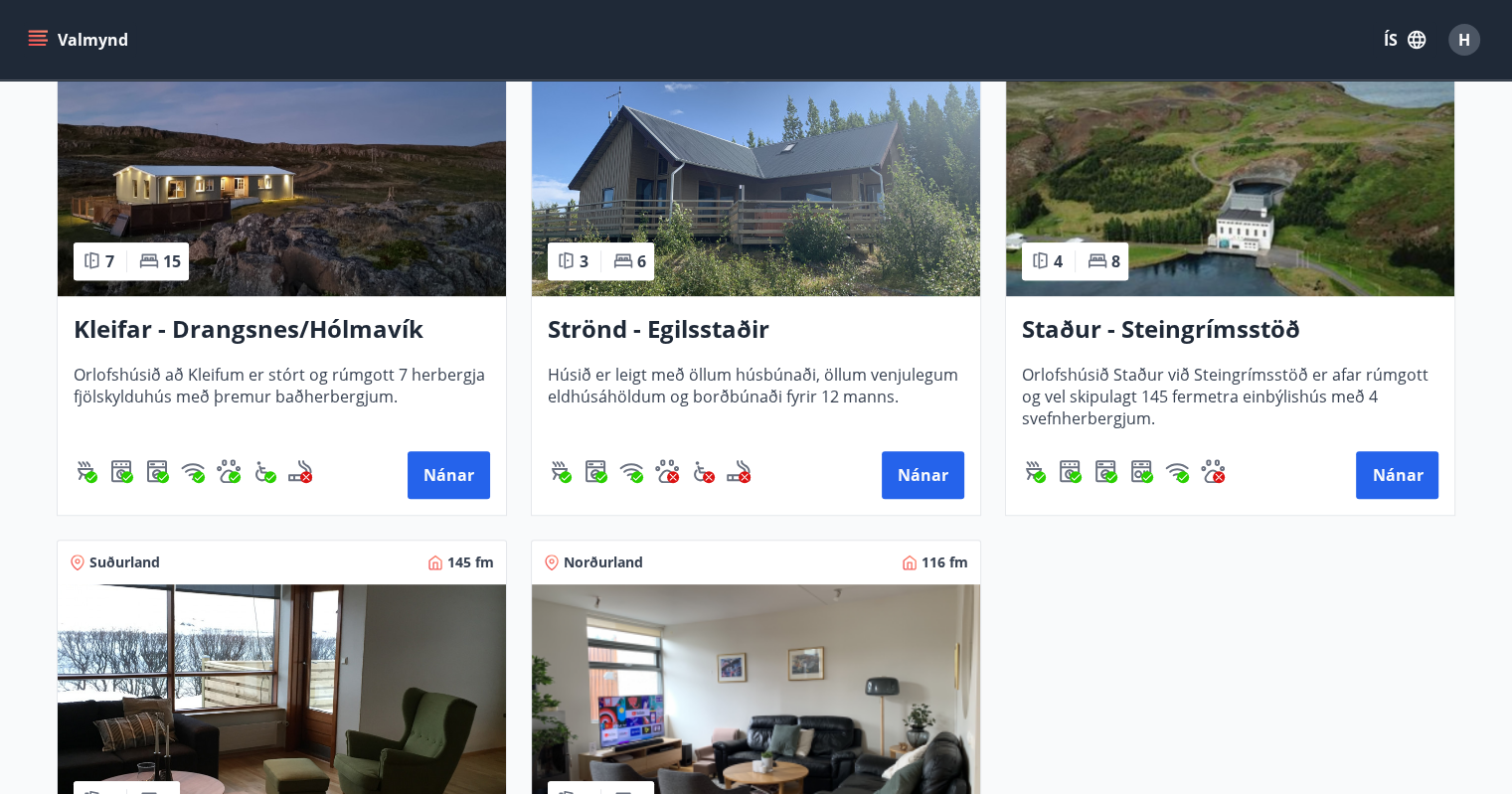 click at bounding box center [281, 171] 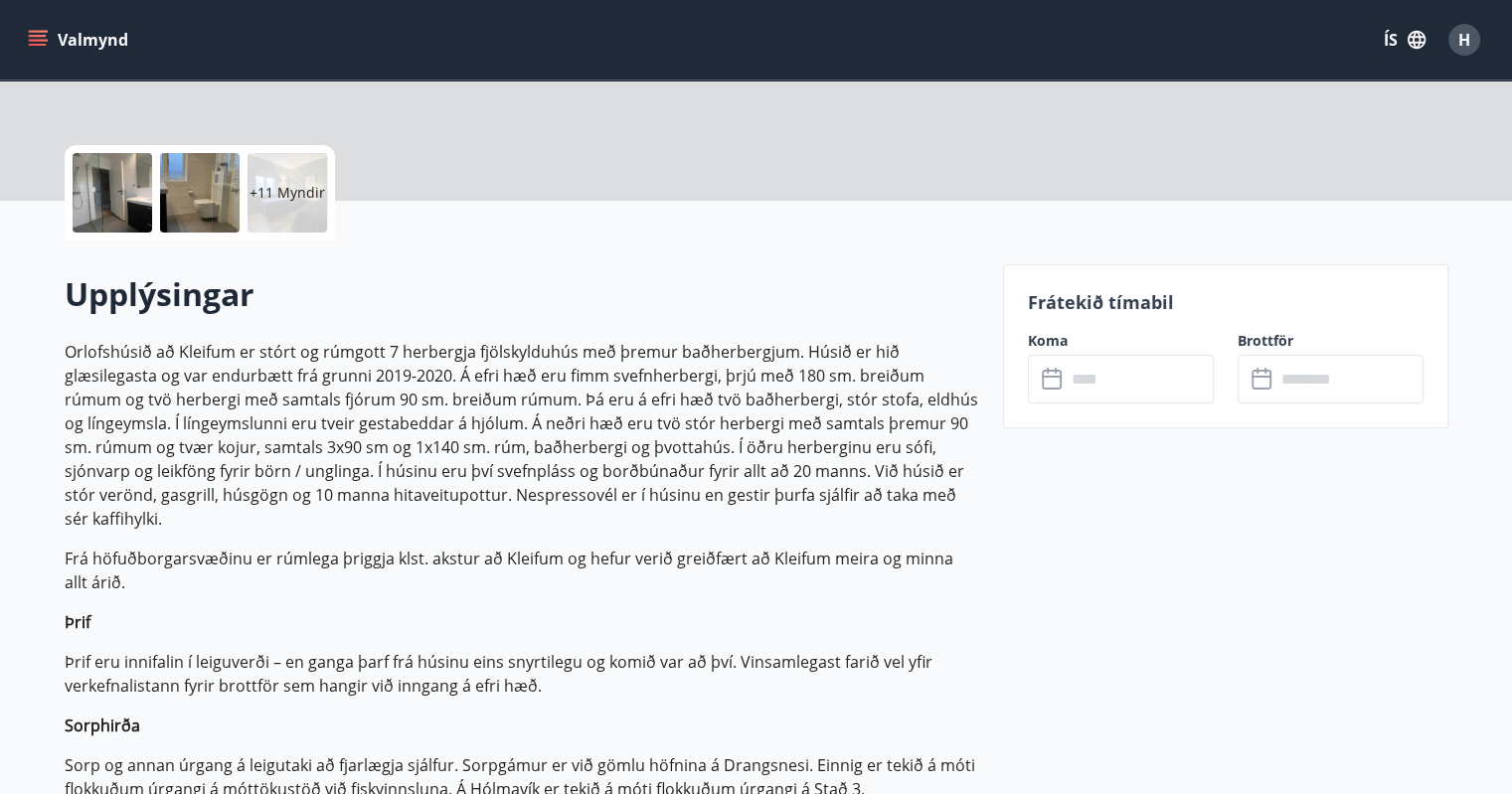 scroll, scrollTop: 397, scrollLeft: 0, axis: vertical 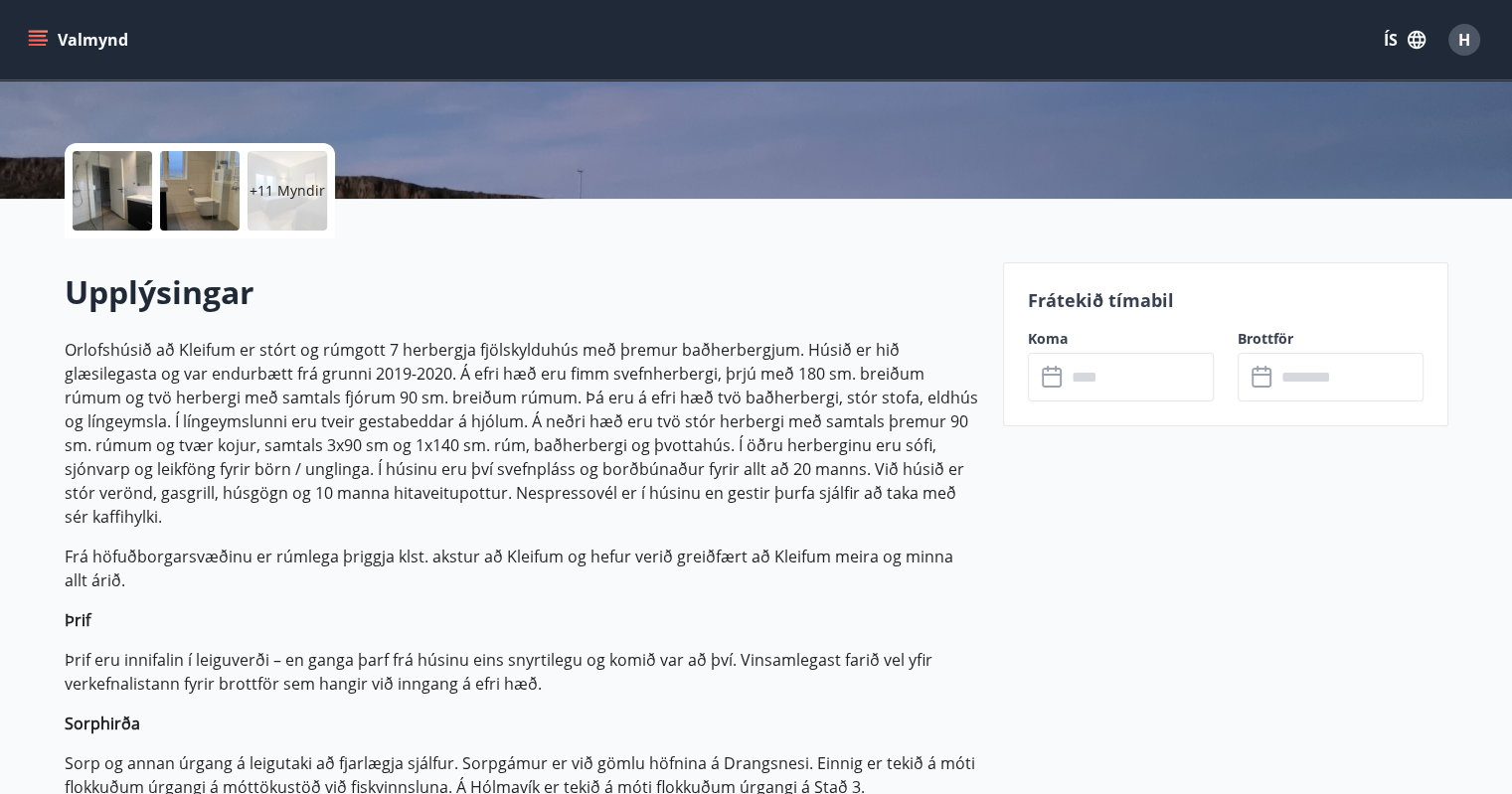 click at bounding box center [1139, 377] 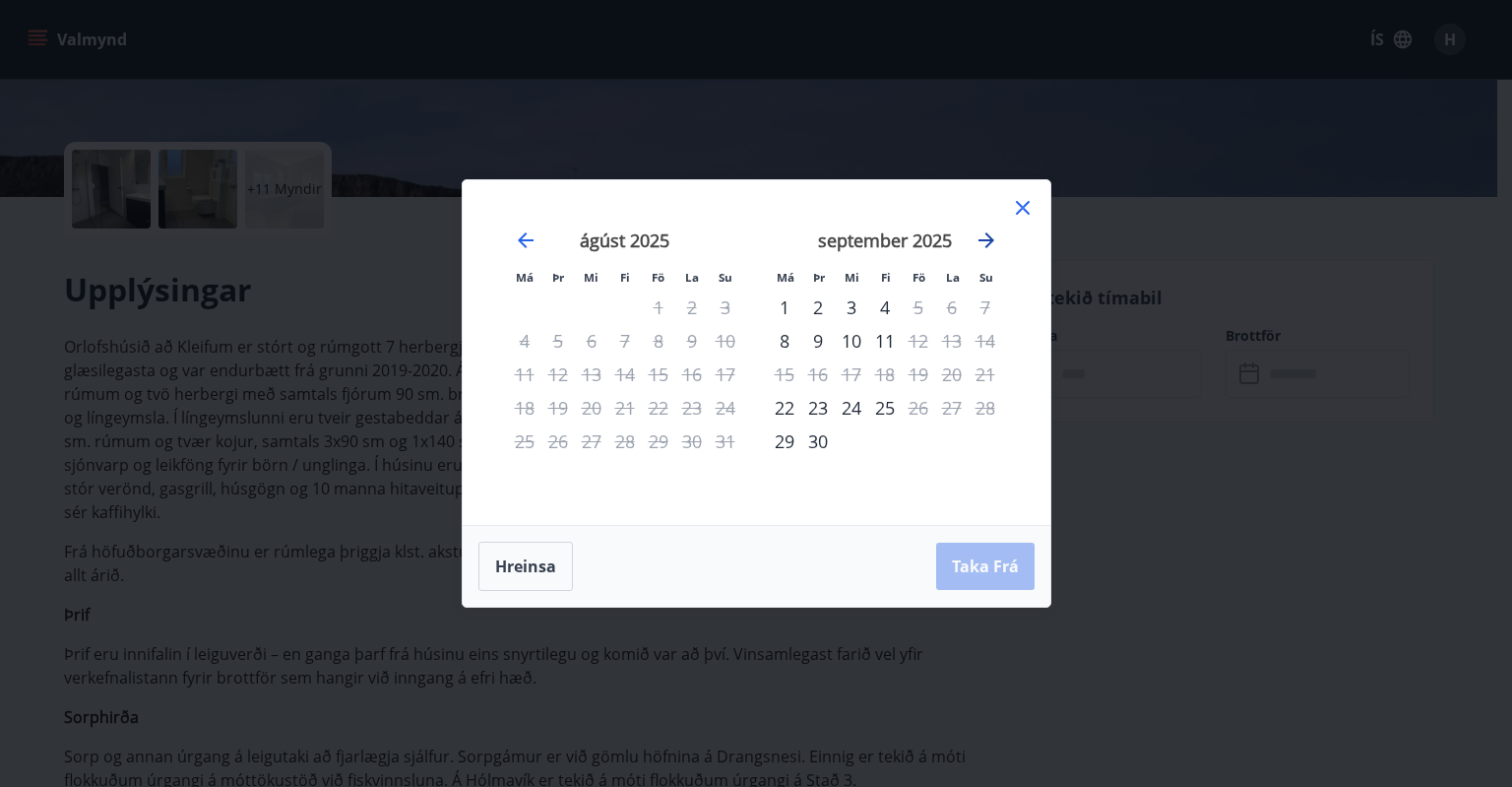 click 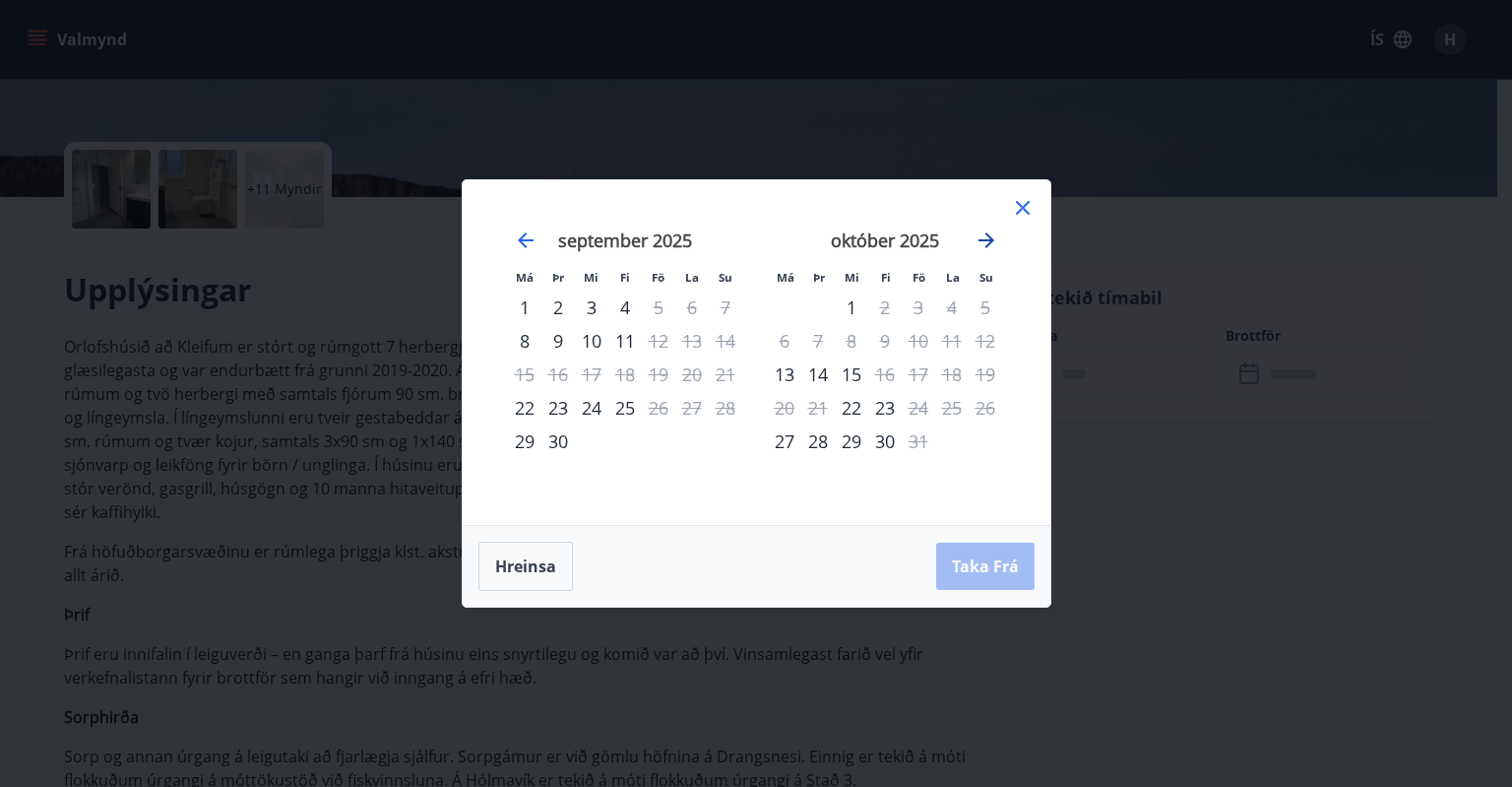click 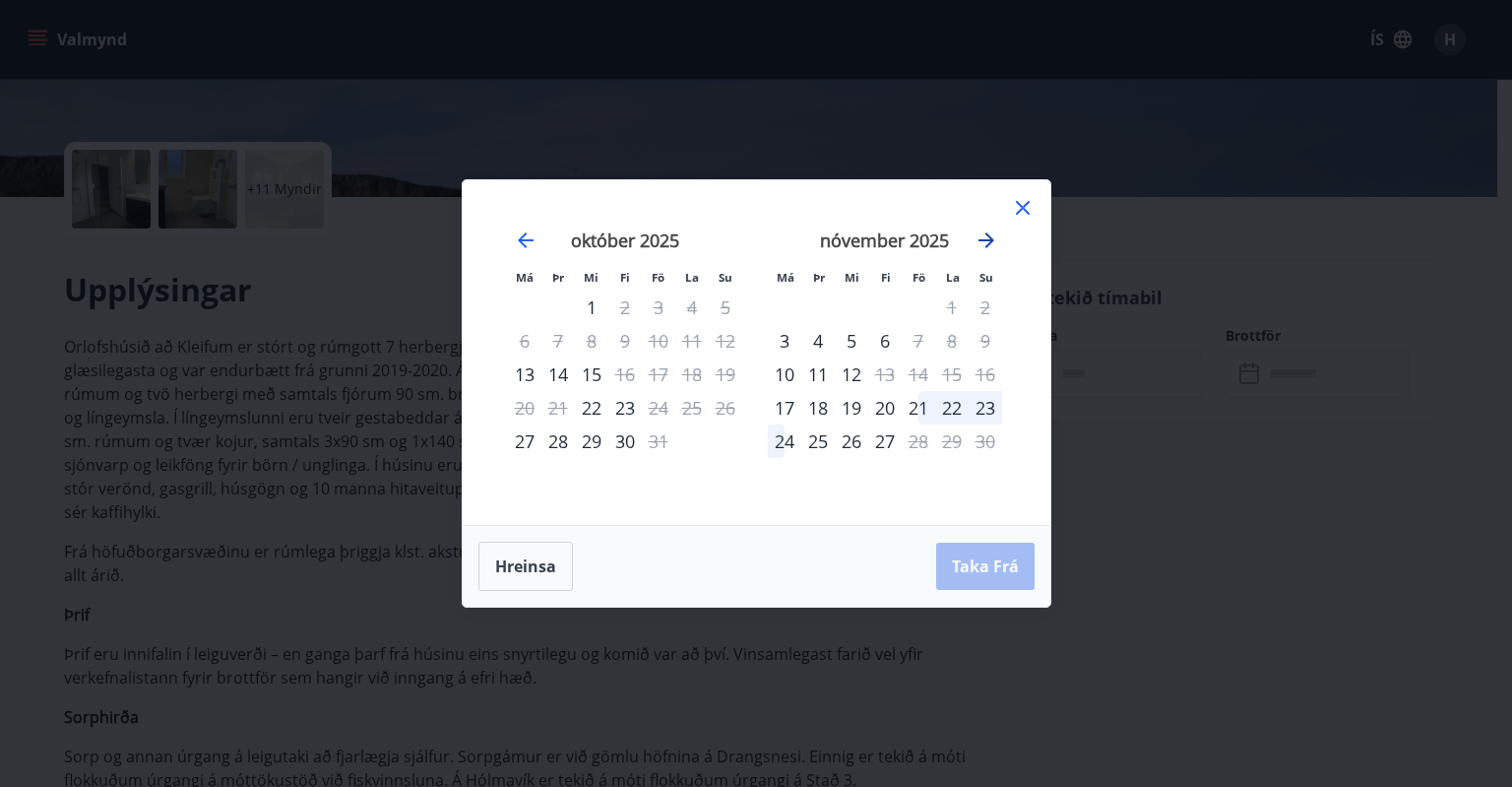 click 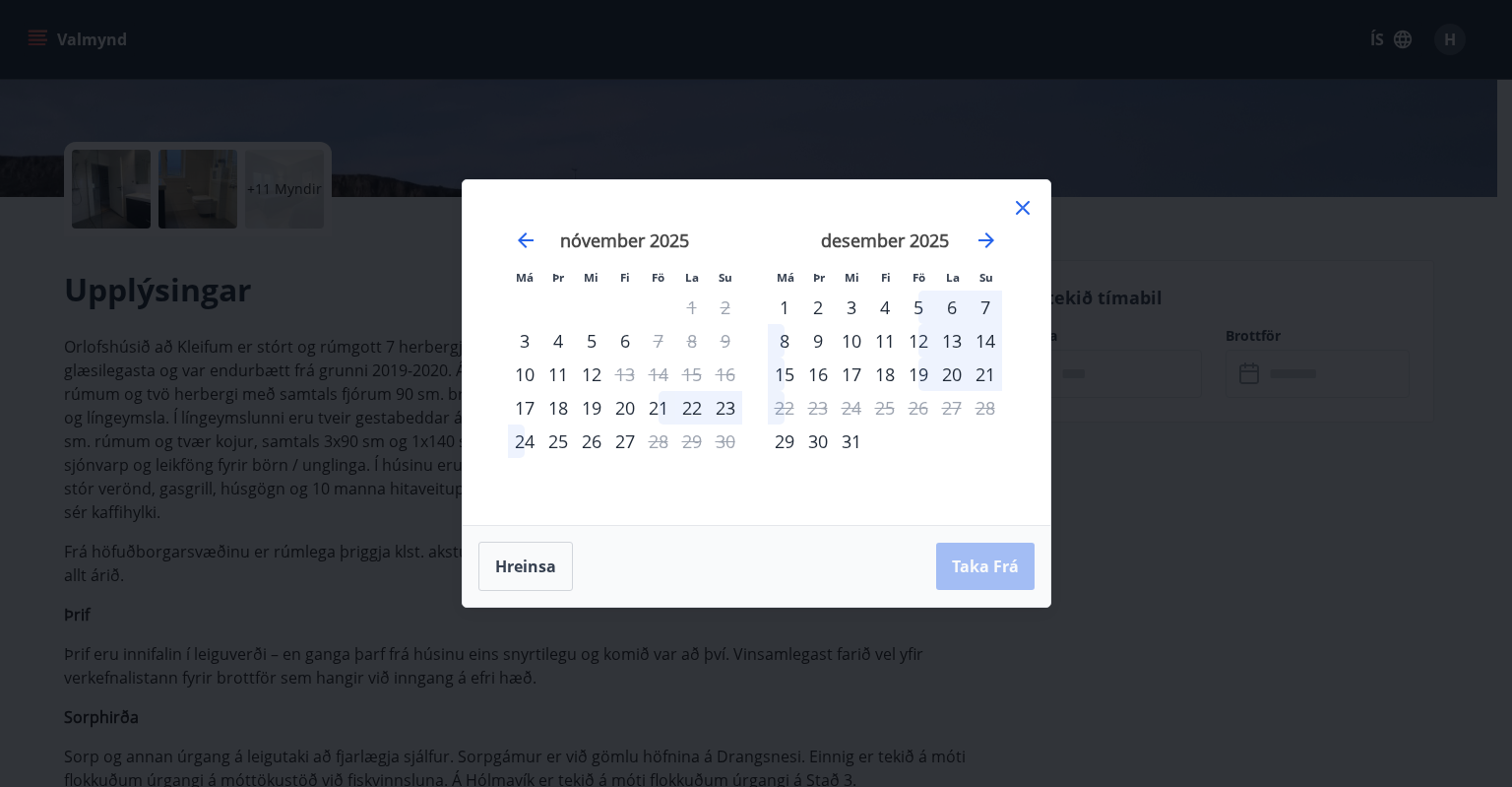 click 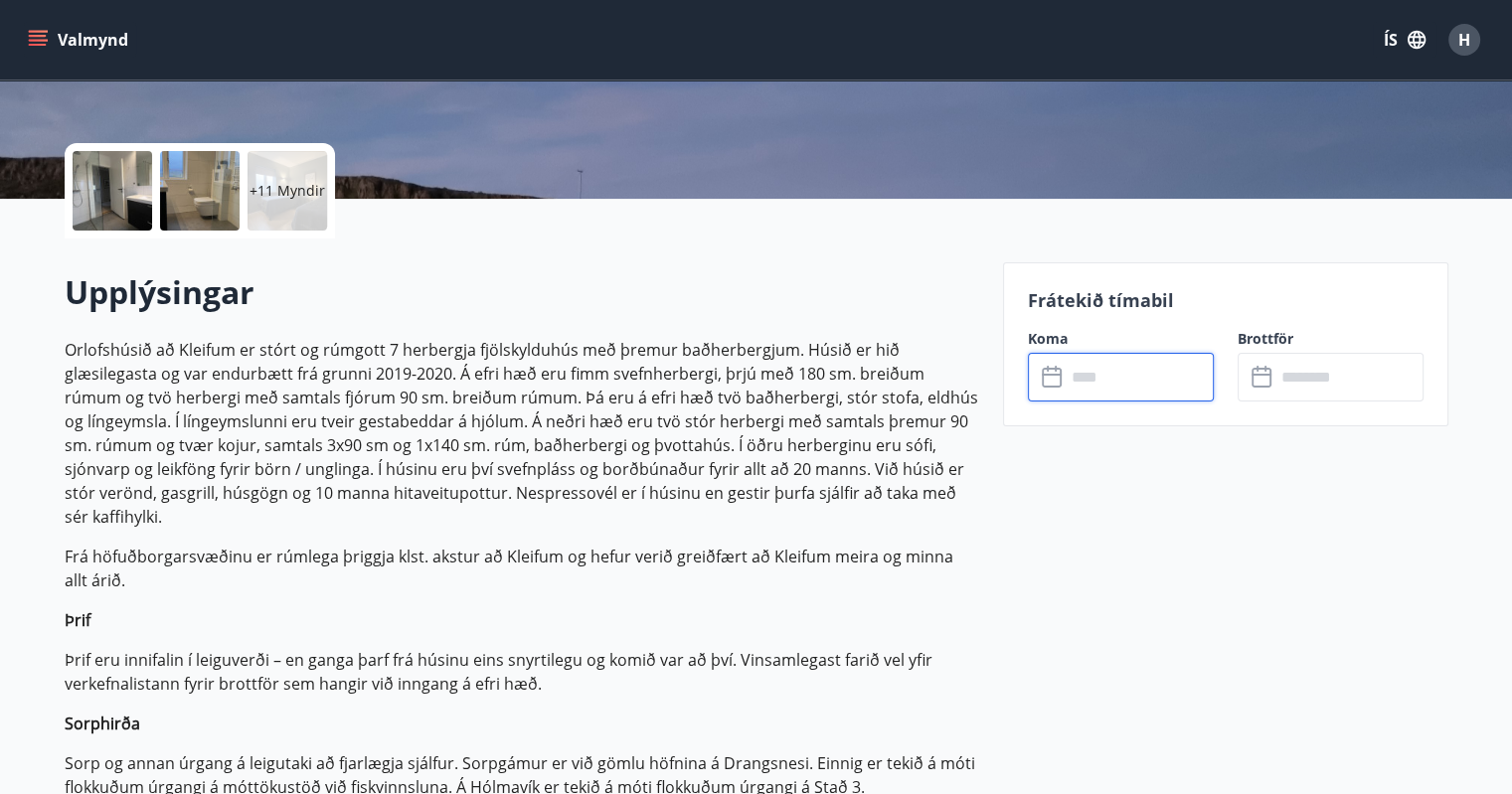 click at bounding box center (112, 191) 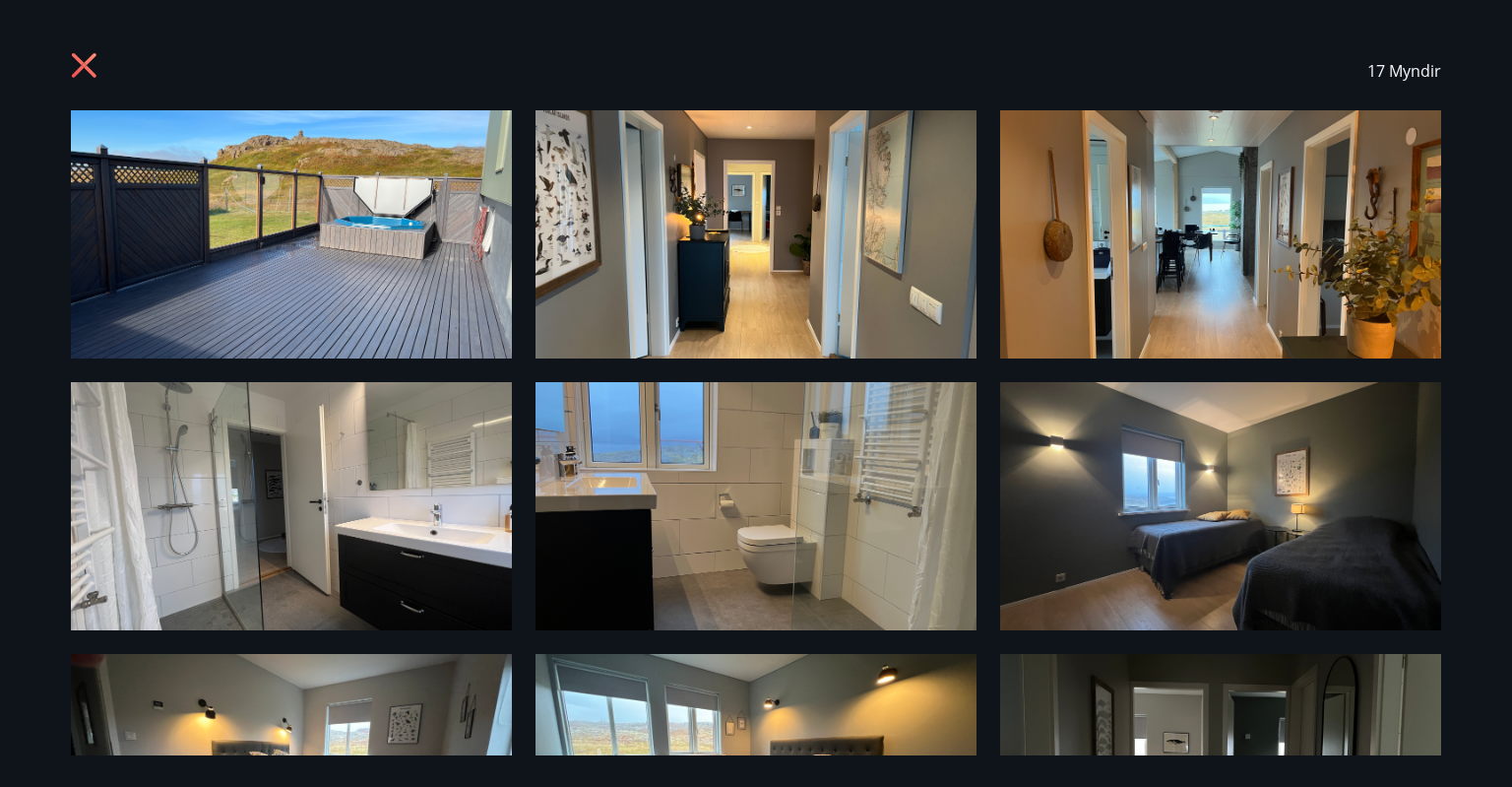 click 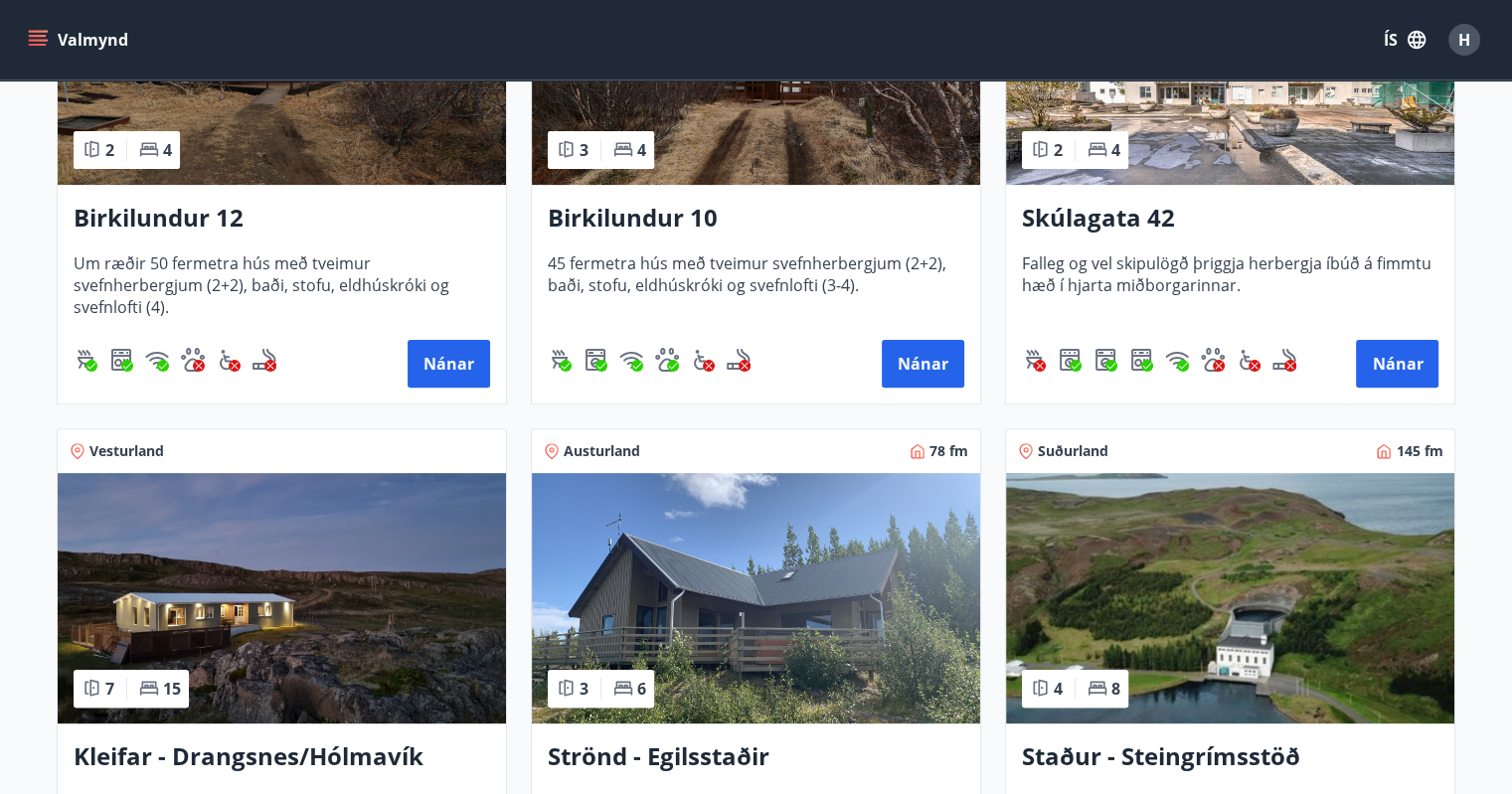 scroll, scrollTop: 795, scrollLeft: 0, axis: vertical 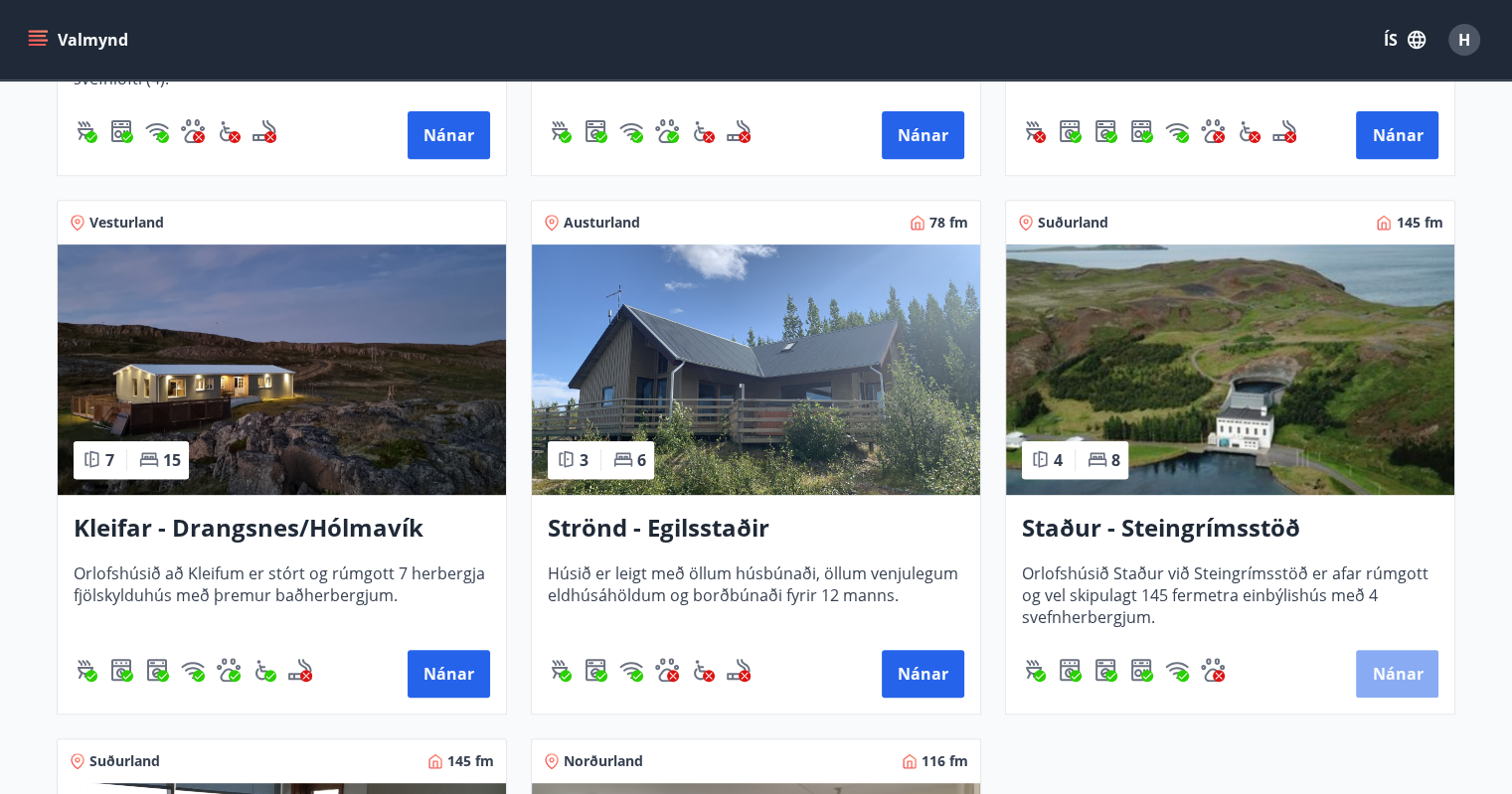 click on "Nánar" at bounding box center (1397, 674) 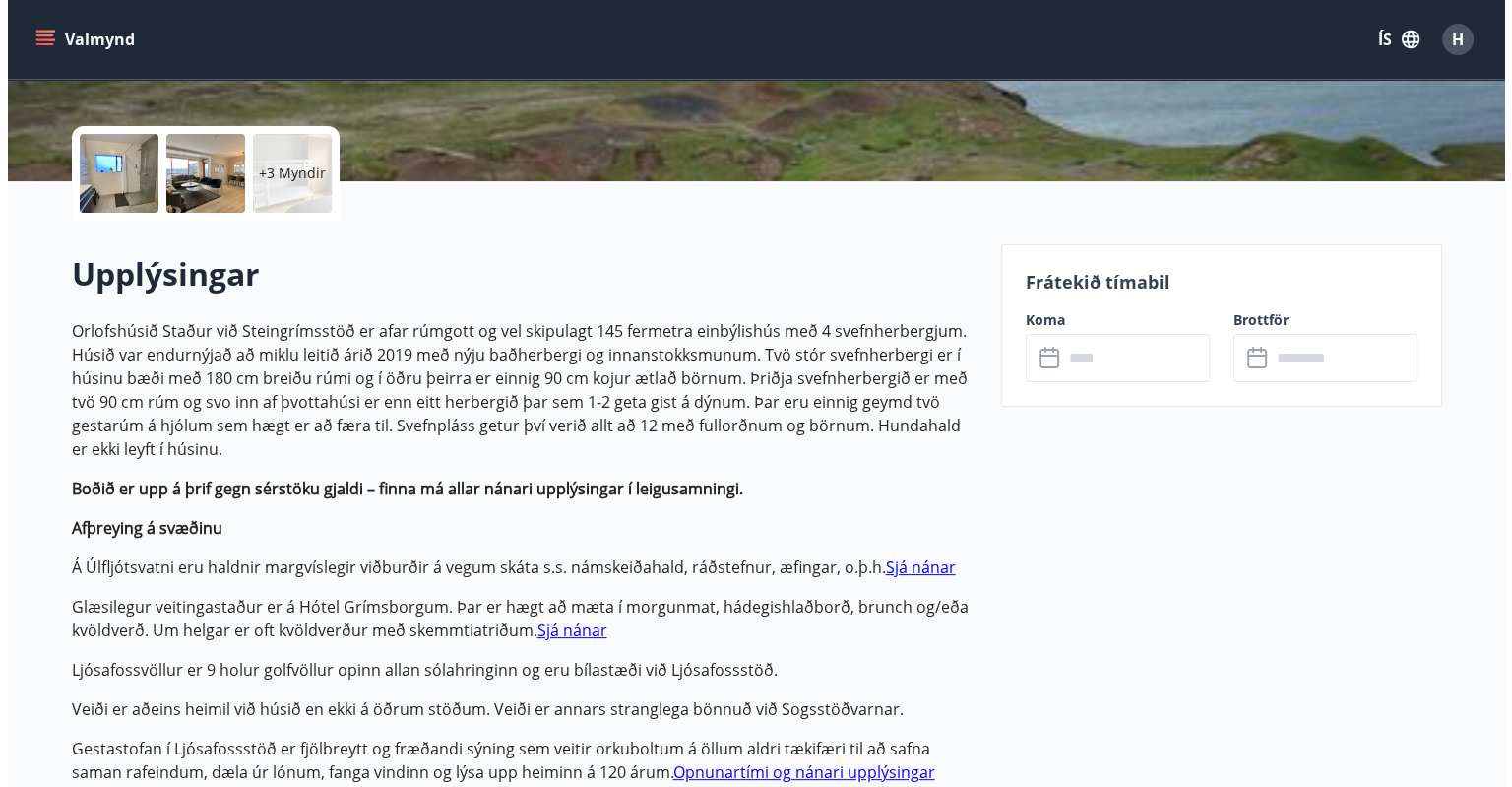 scroll, scrollTop: 295, scrollLeft: 0, axis: vertical 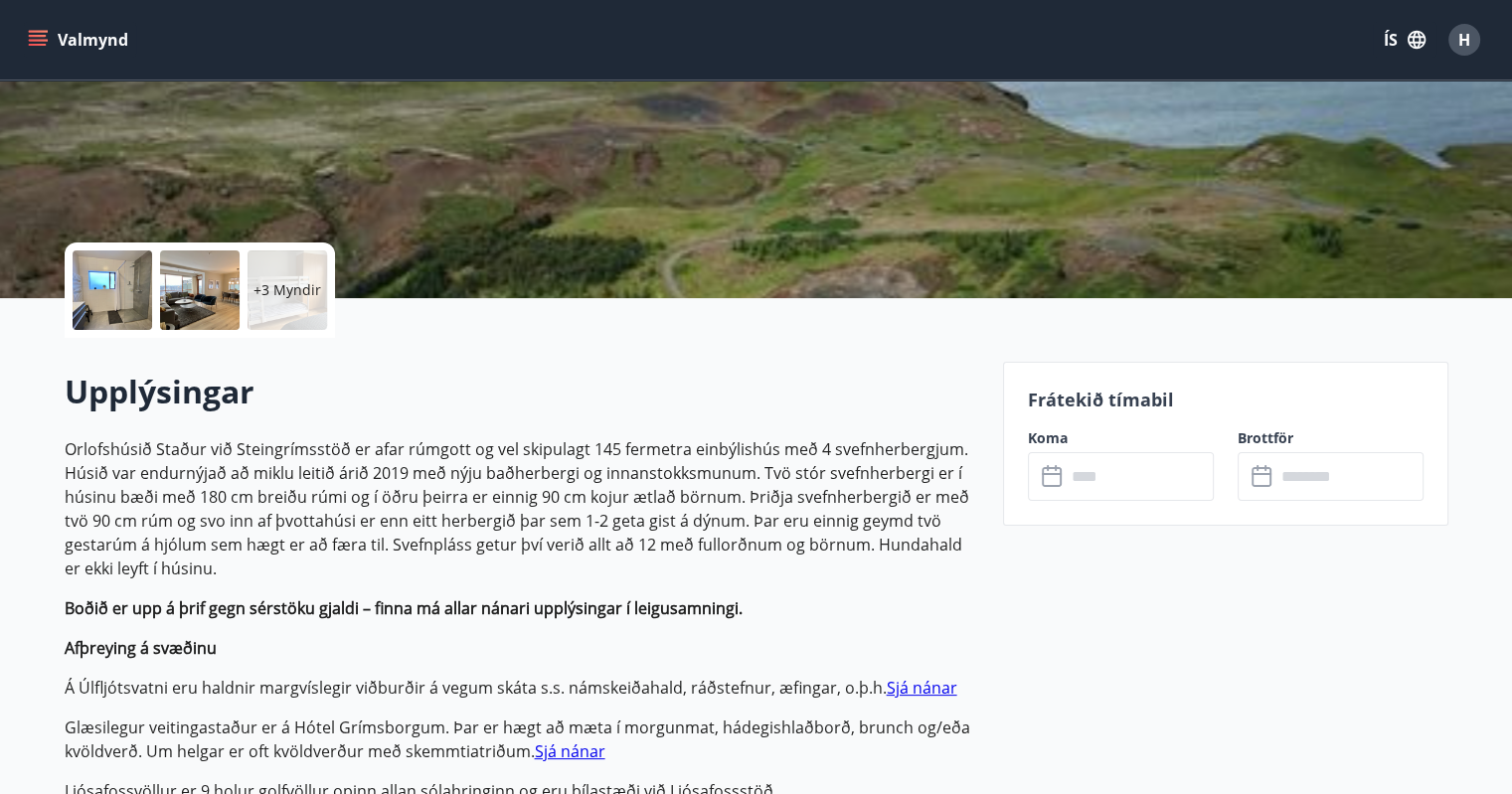 click at bounding box center [112, 290] 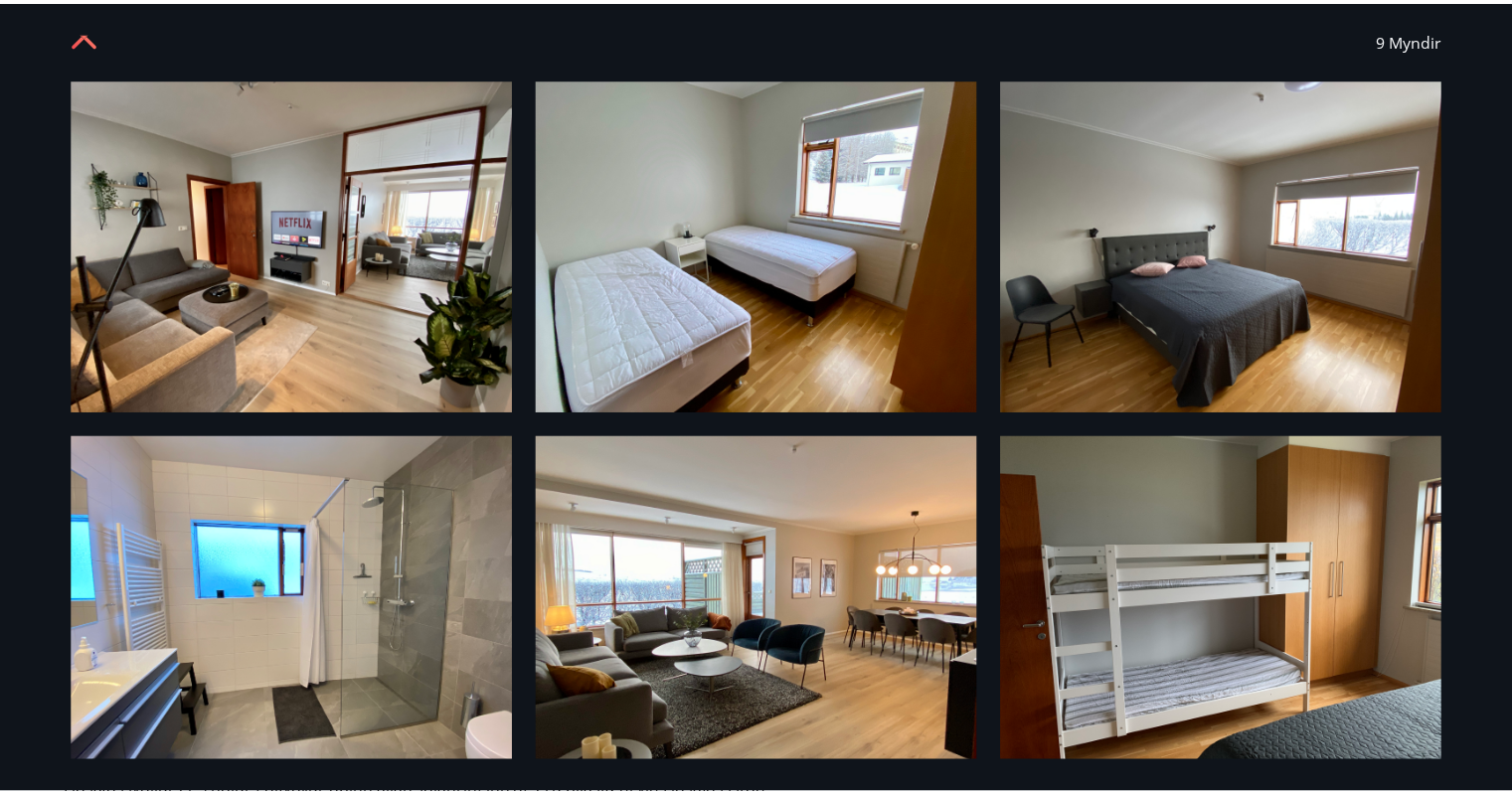 scroll, scrollTop: 0, scrollLeft: 0, axis: both 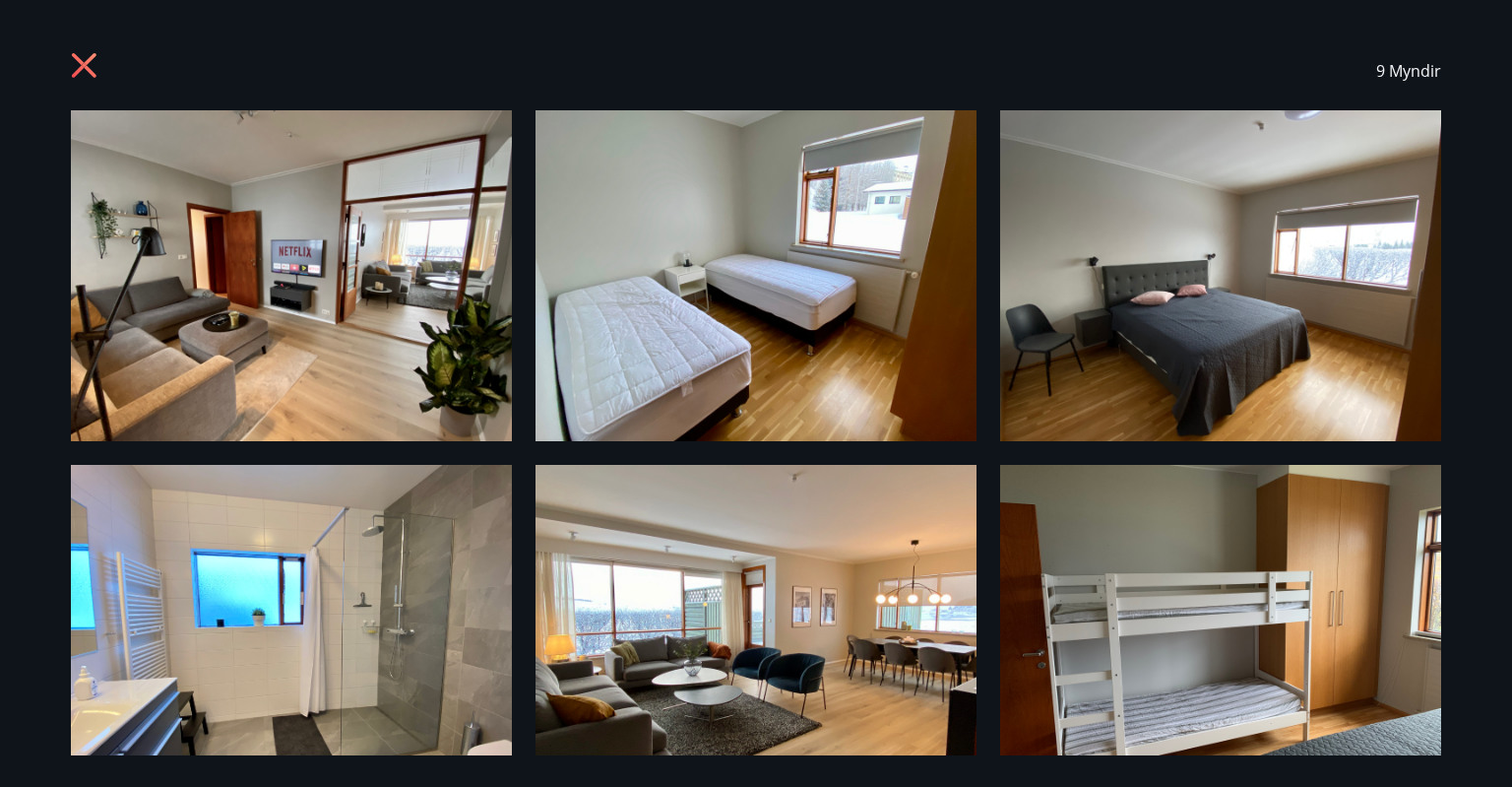 click 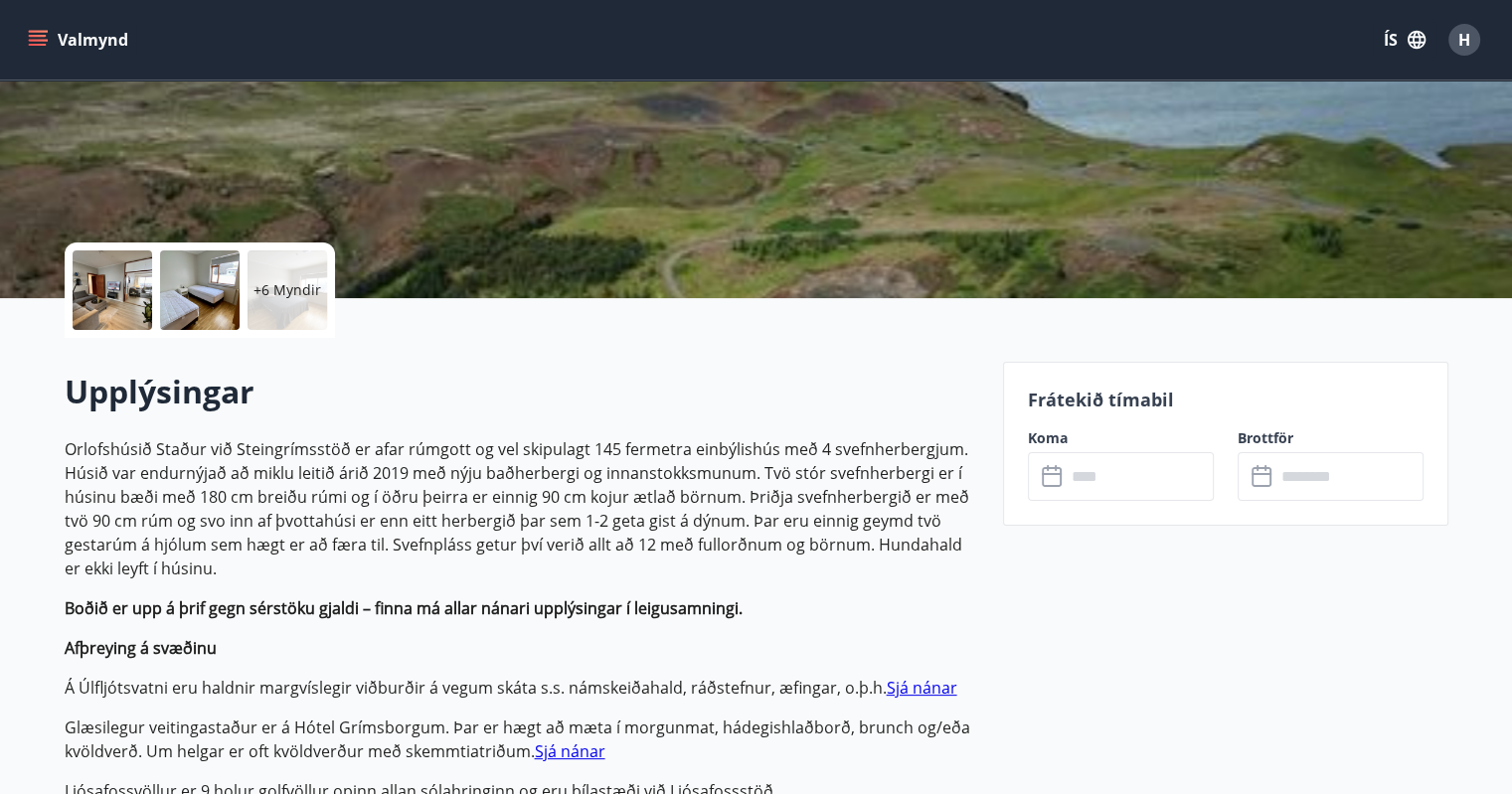 click 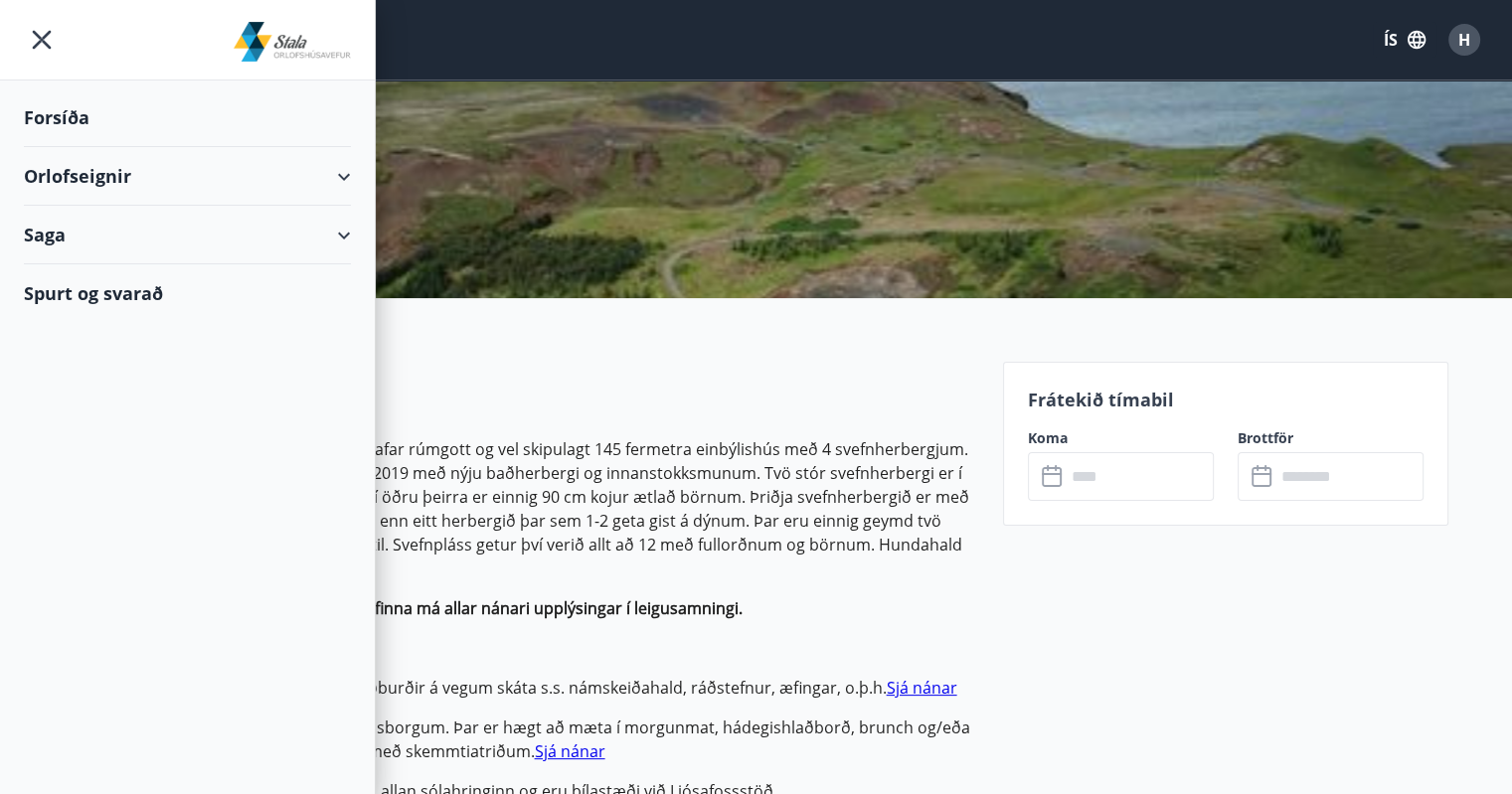click on "Forsíða" at bounding box center (187, 117) 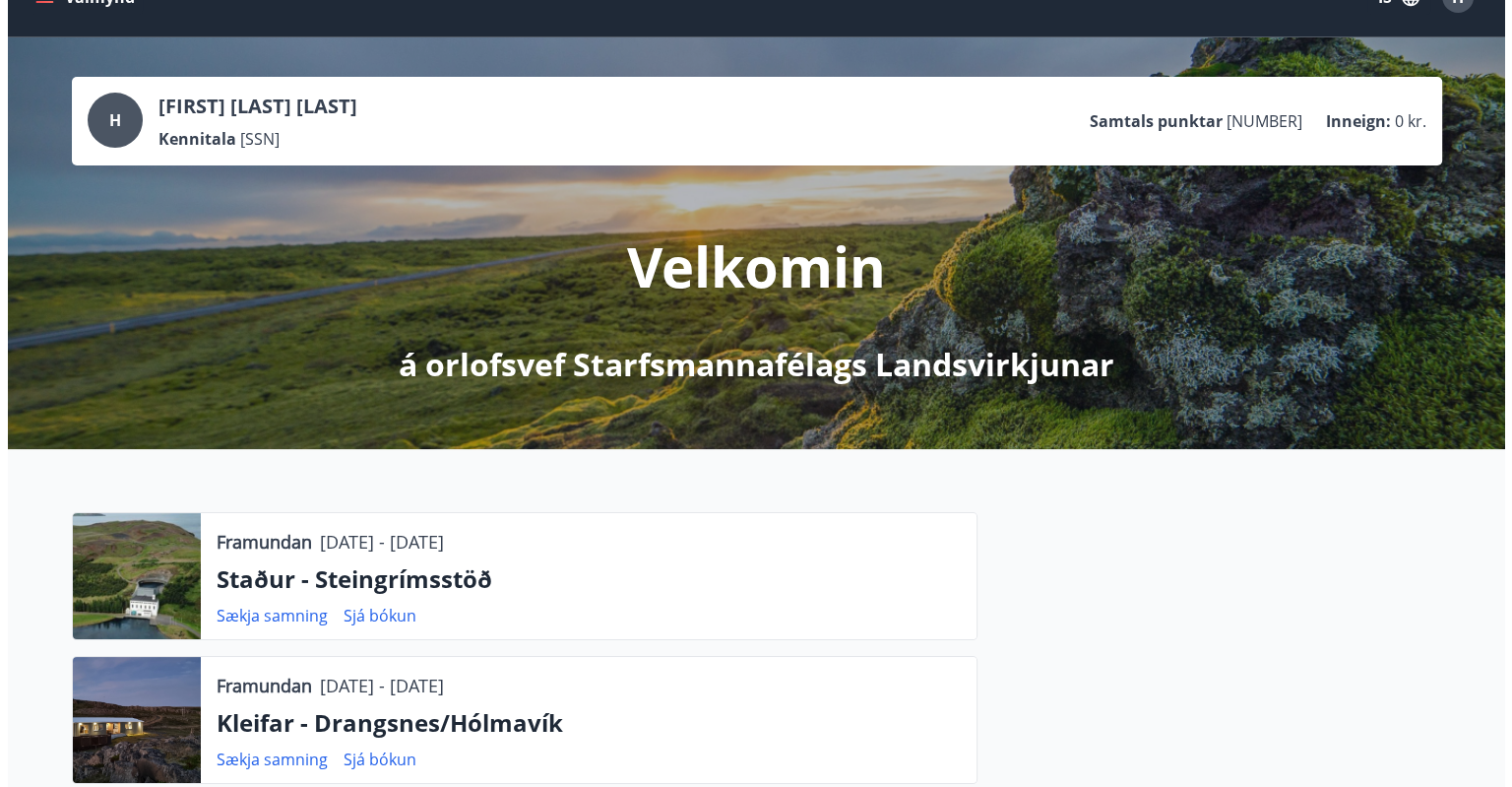 scroll, scrollTop: 0, scrollLeft: 0, axis: both 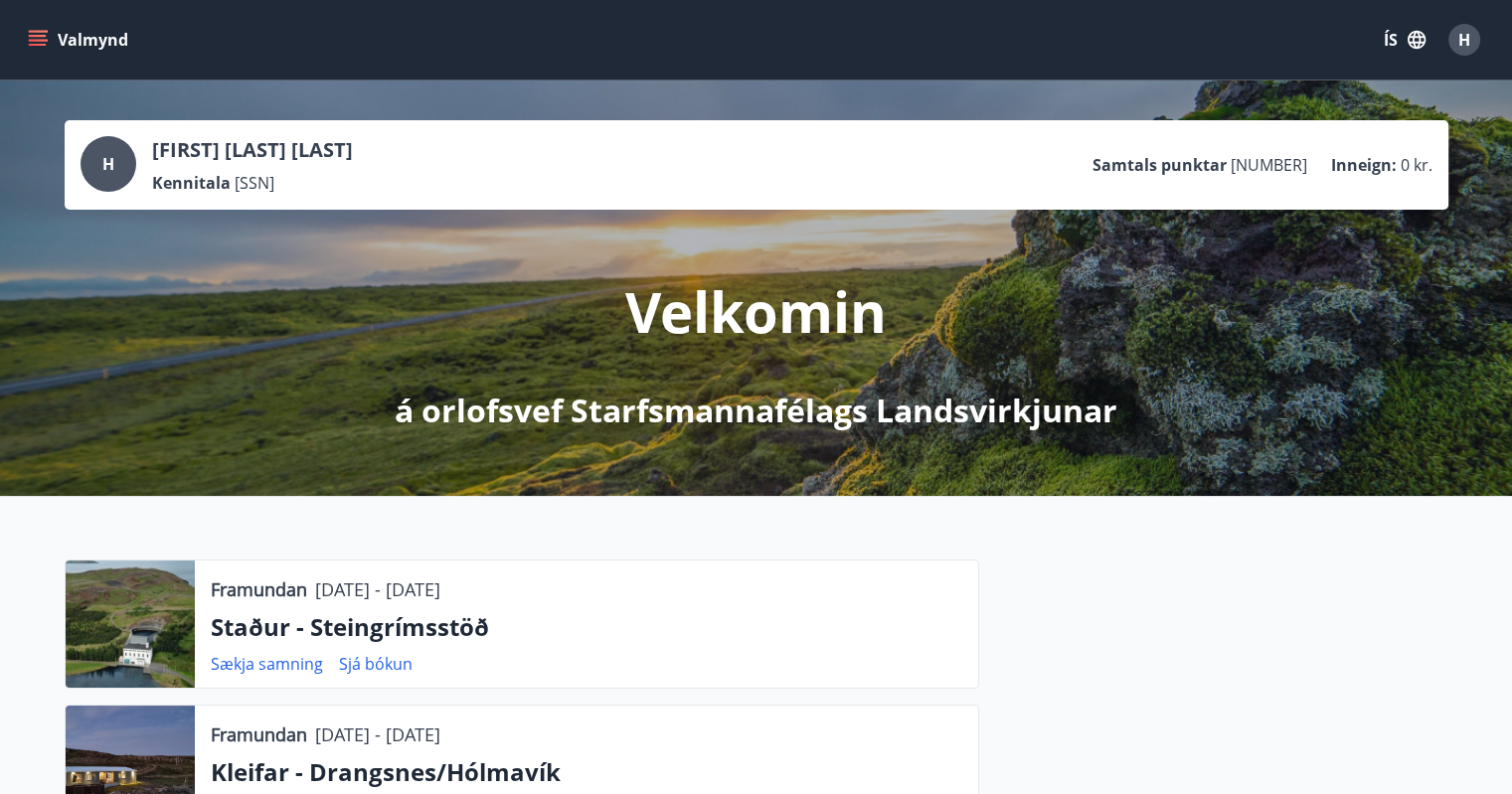click 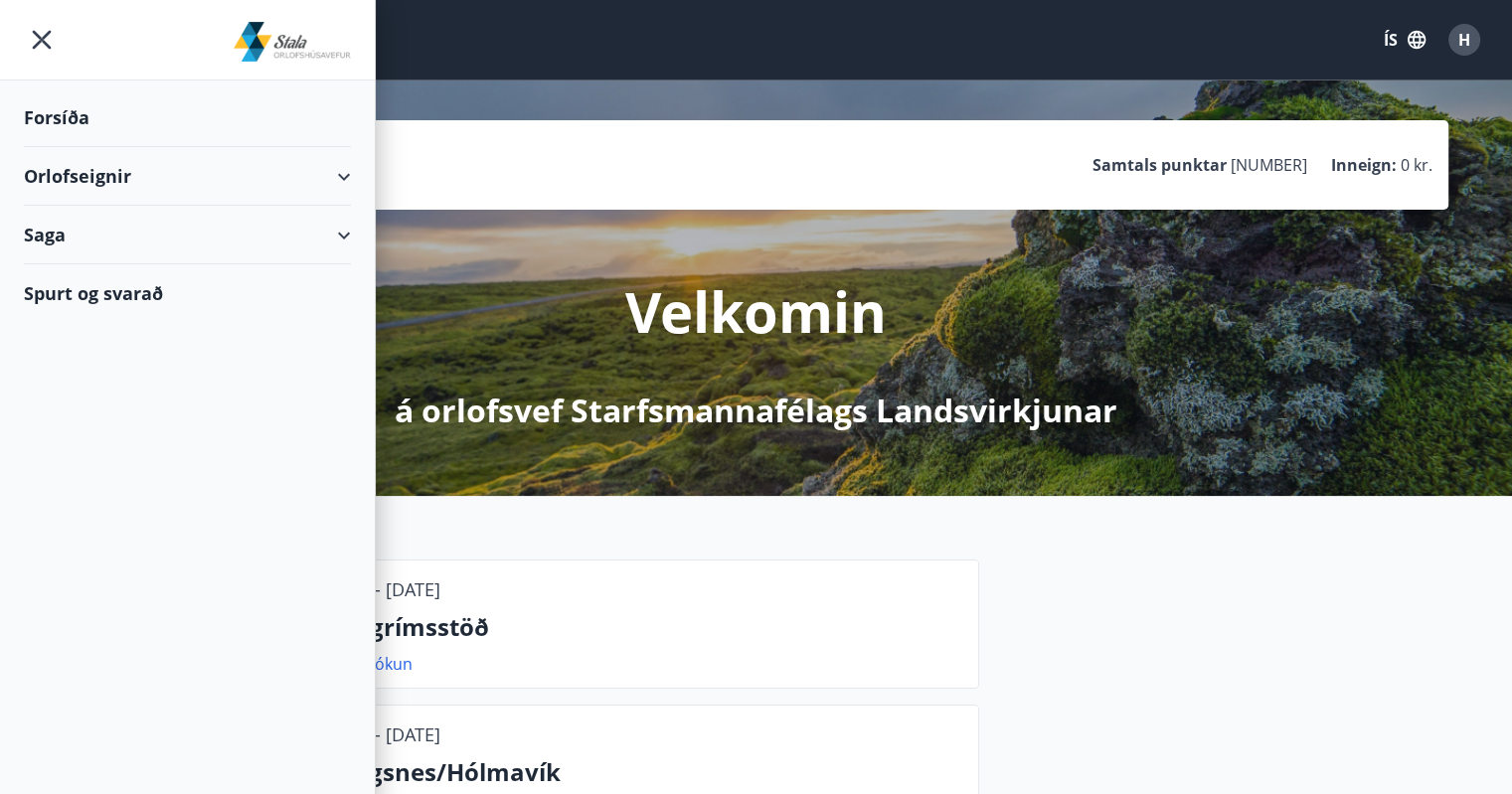 click on "Orlofseignir" at bounding box center [187, 176] 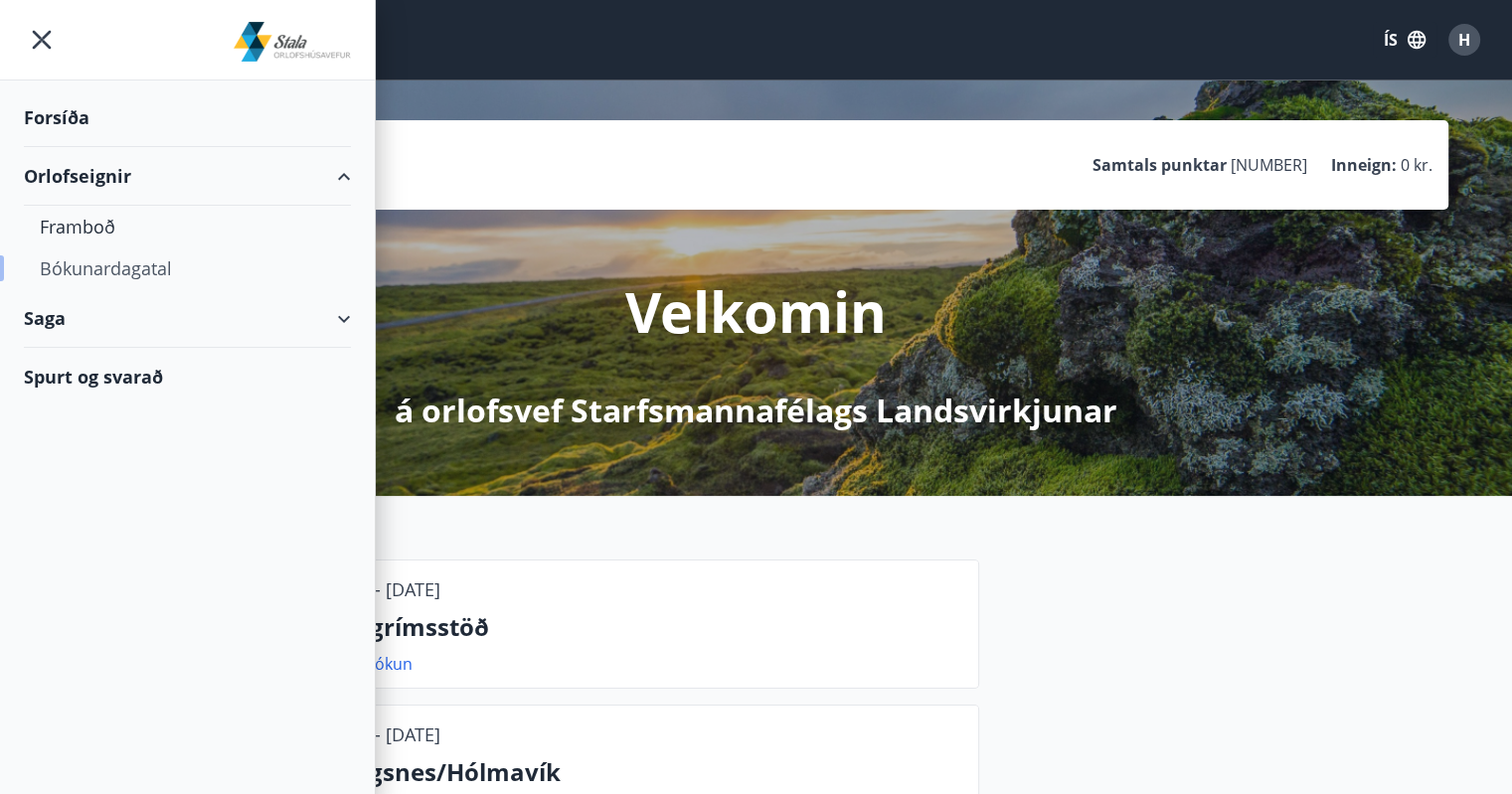 click on "Bókunardagatal" at bounding box center (187, 268) 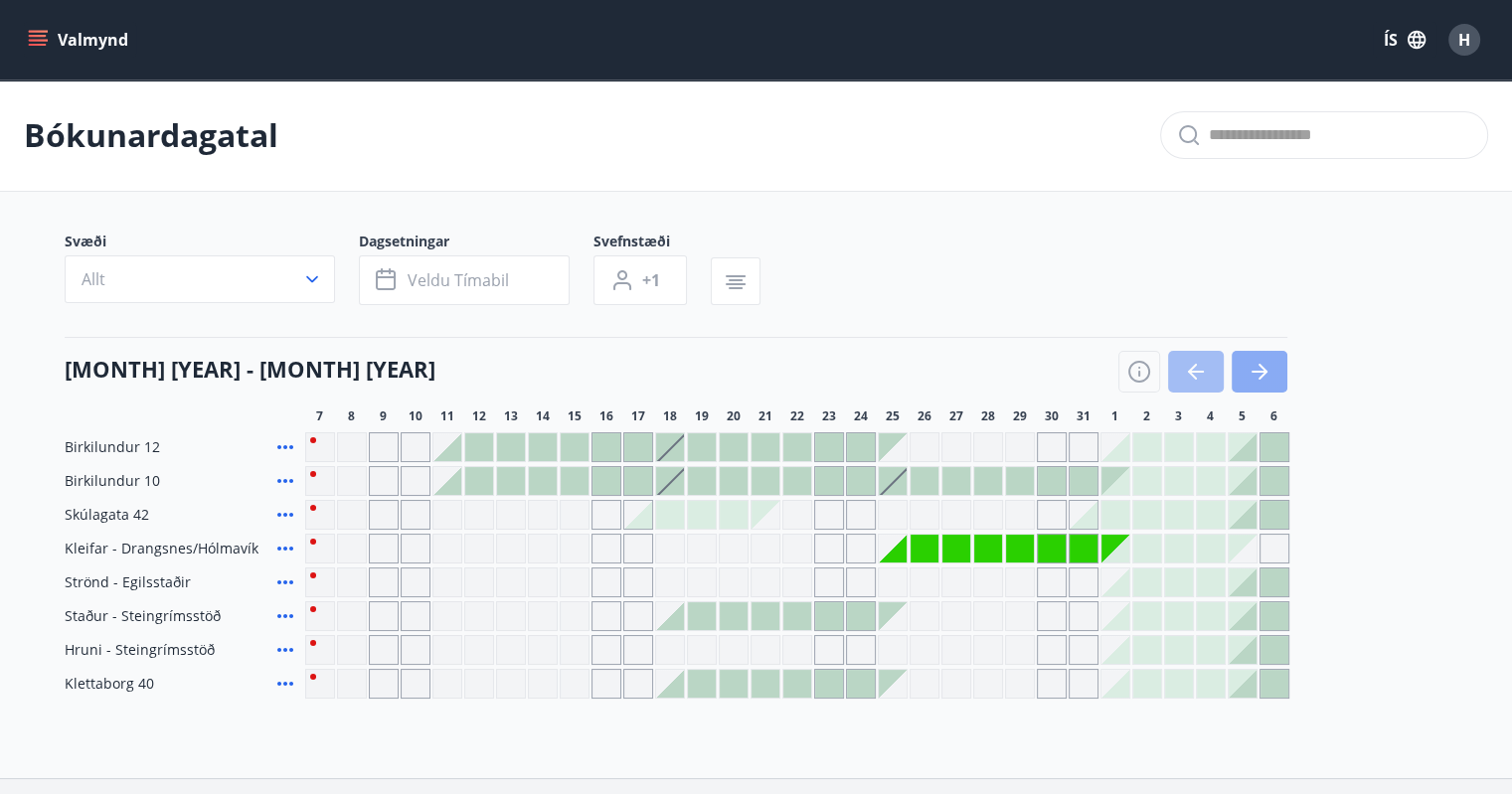 click at bounding box center (1260, 372) 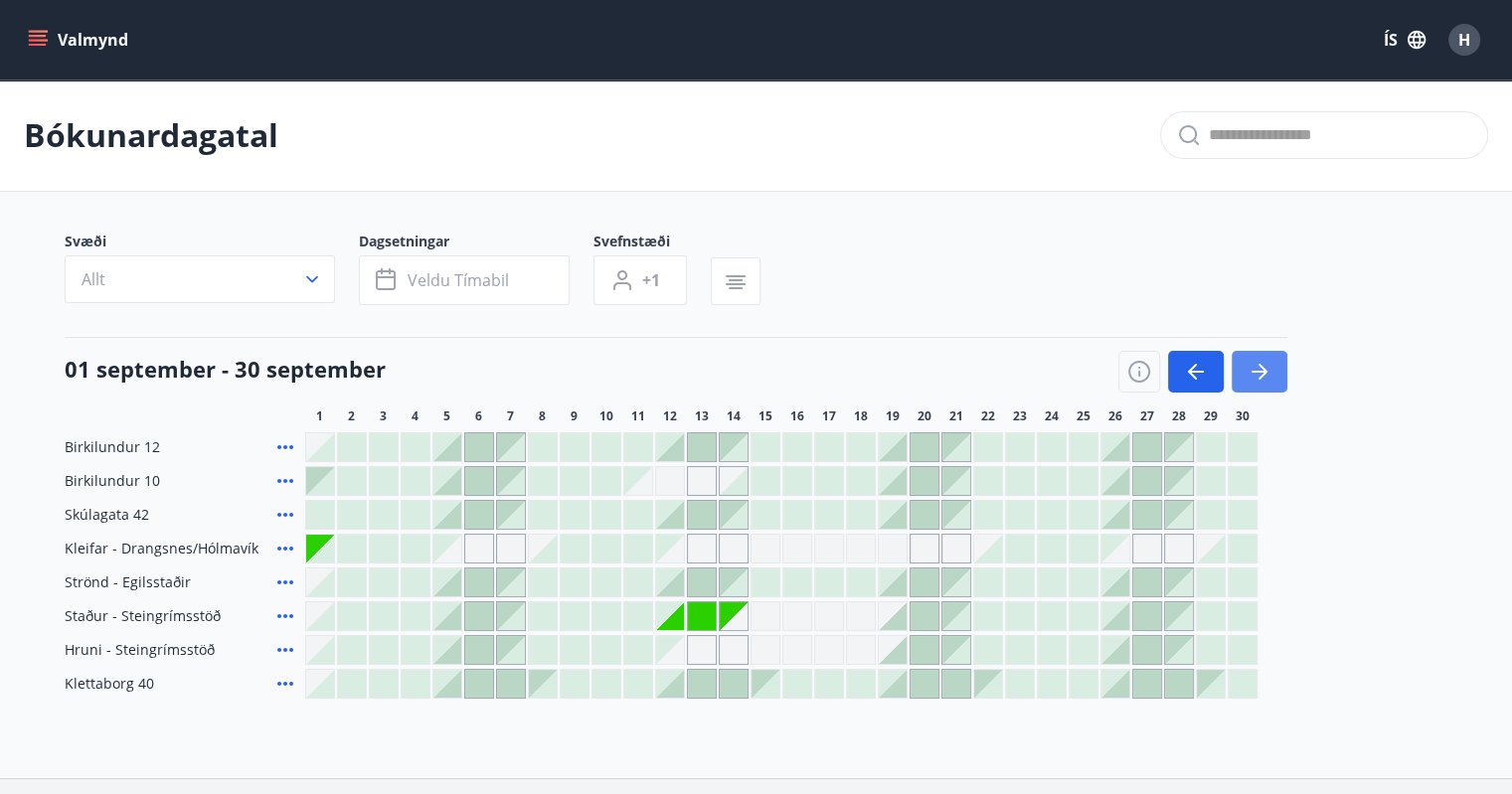 click 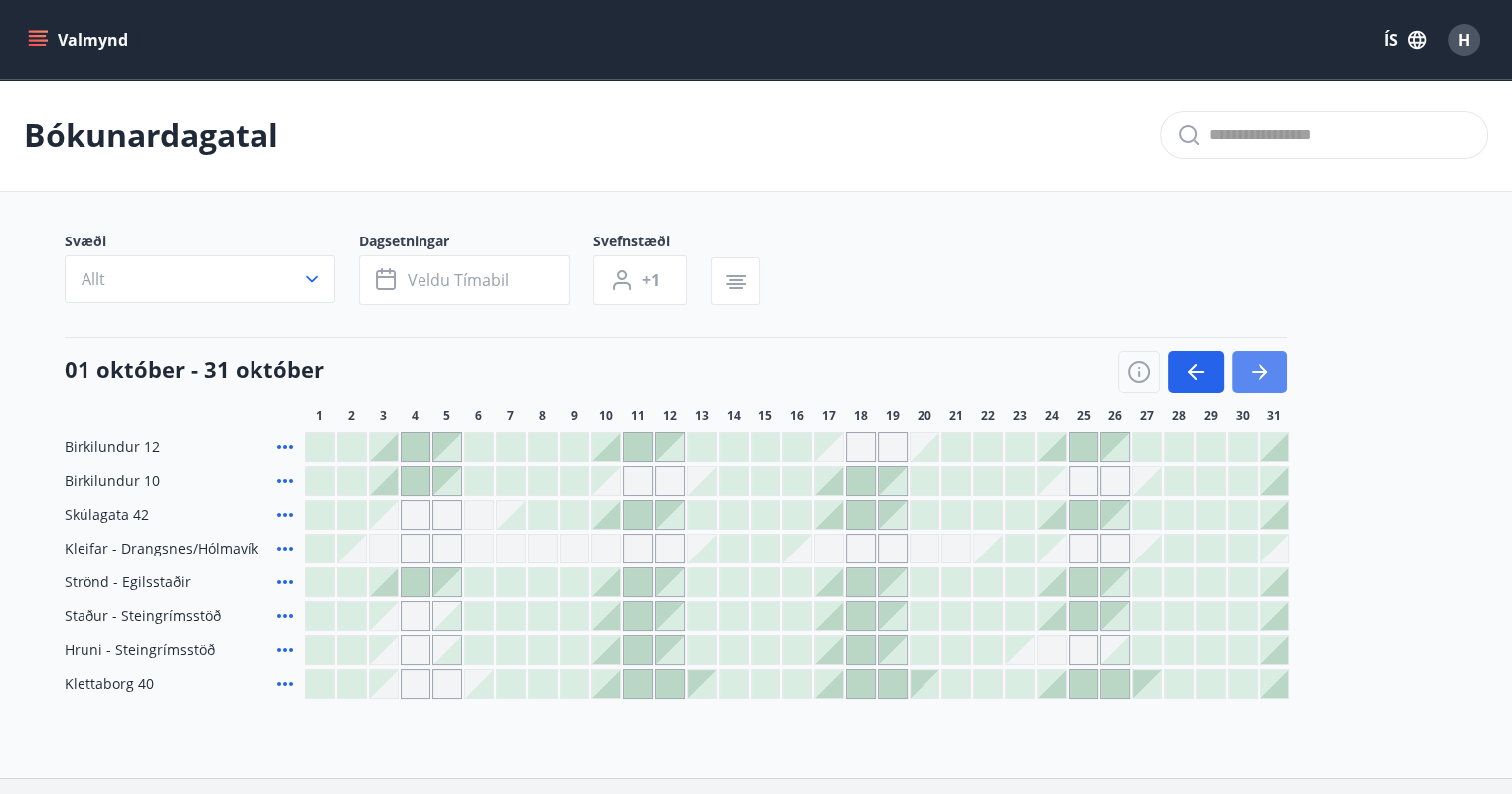click 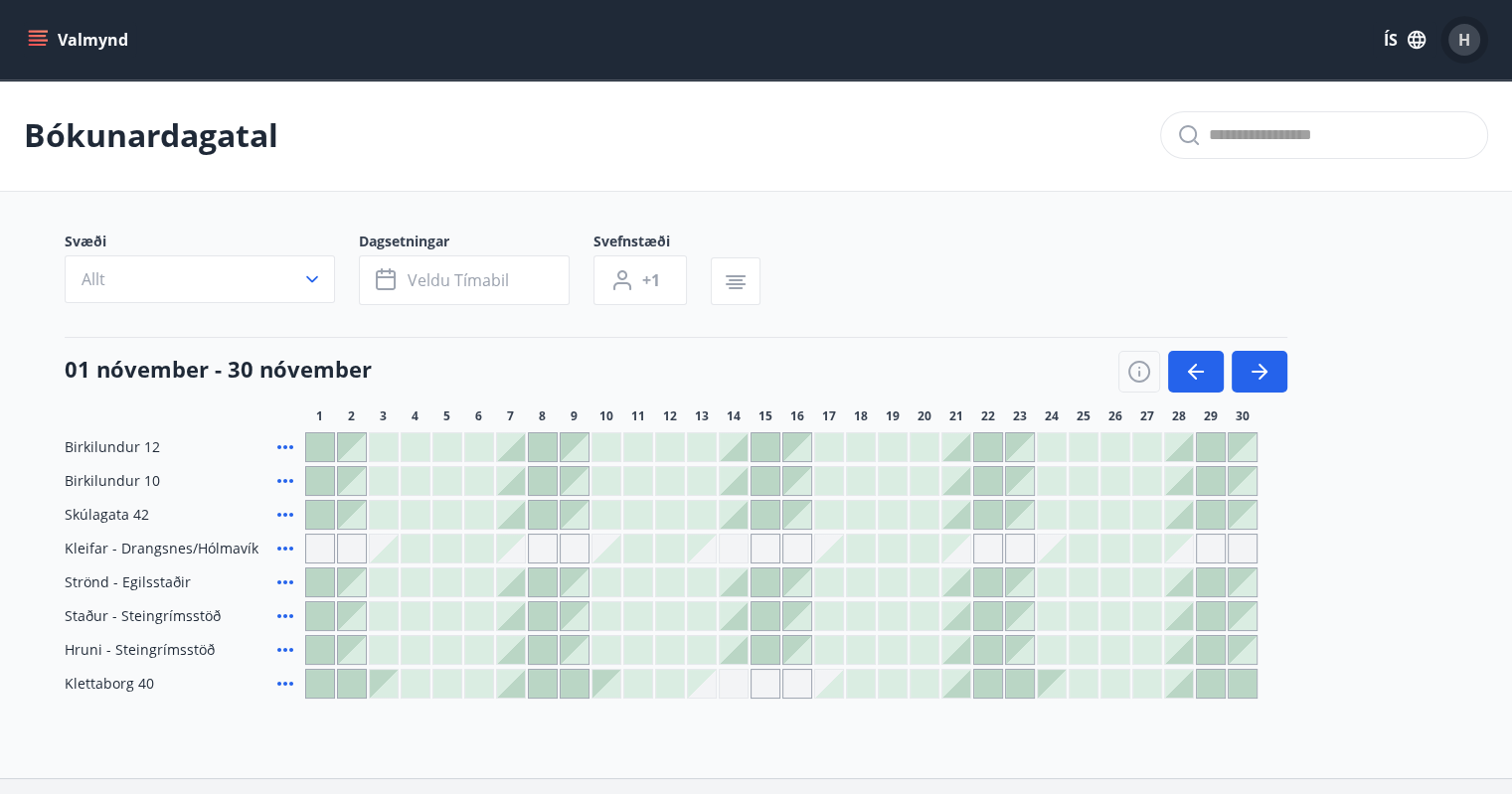 click on "H" at bounding box center (1464, 40) 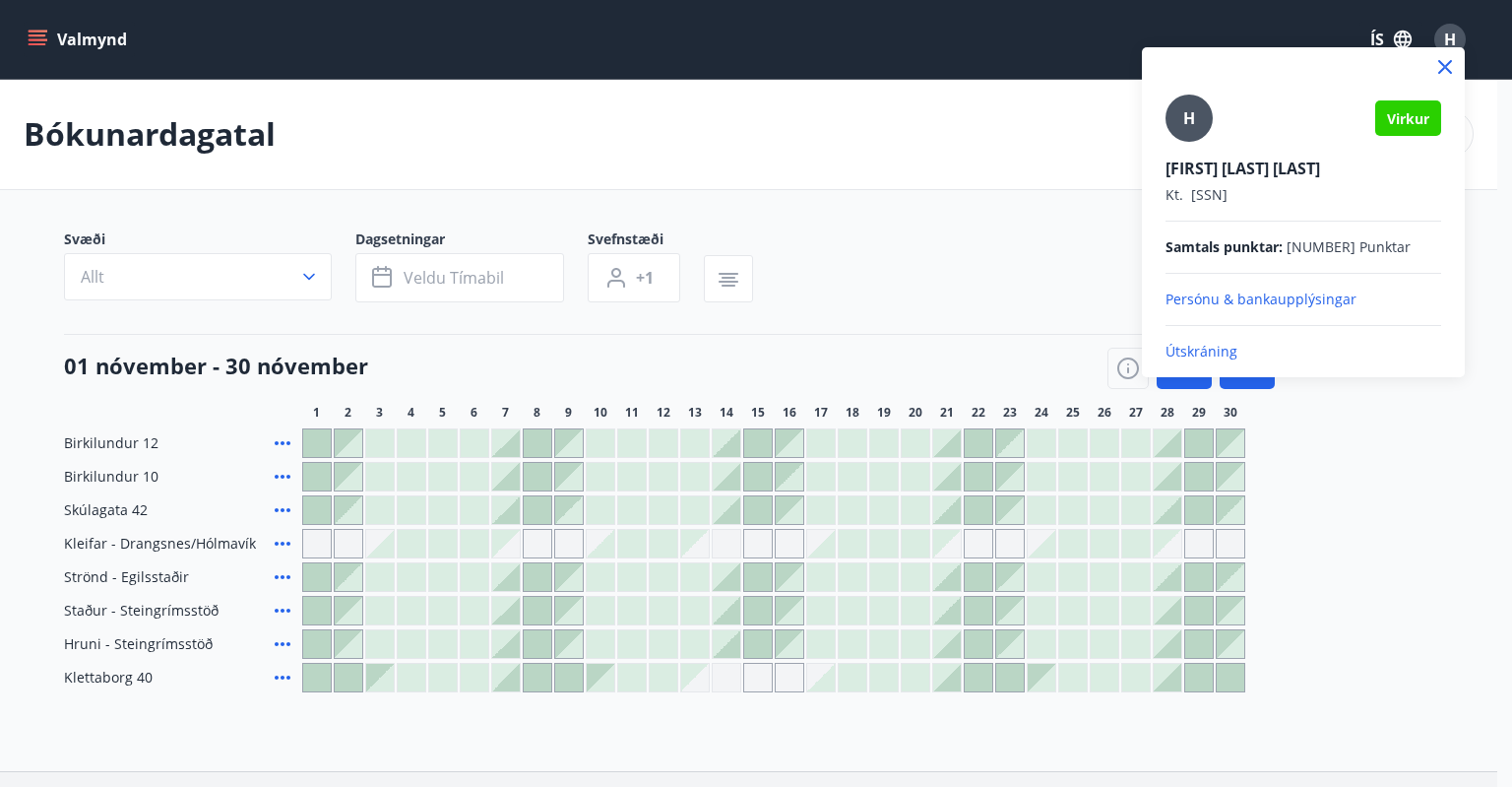 click on "Útskráning" at bounding box center [1303, 352] 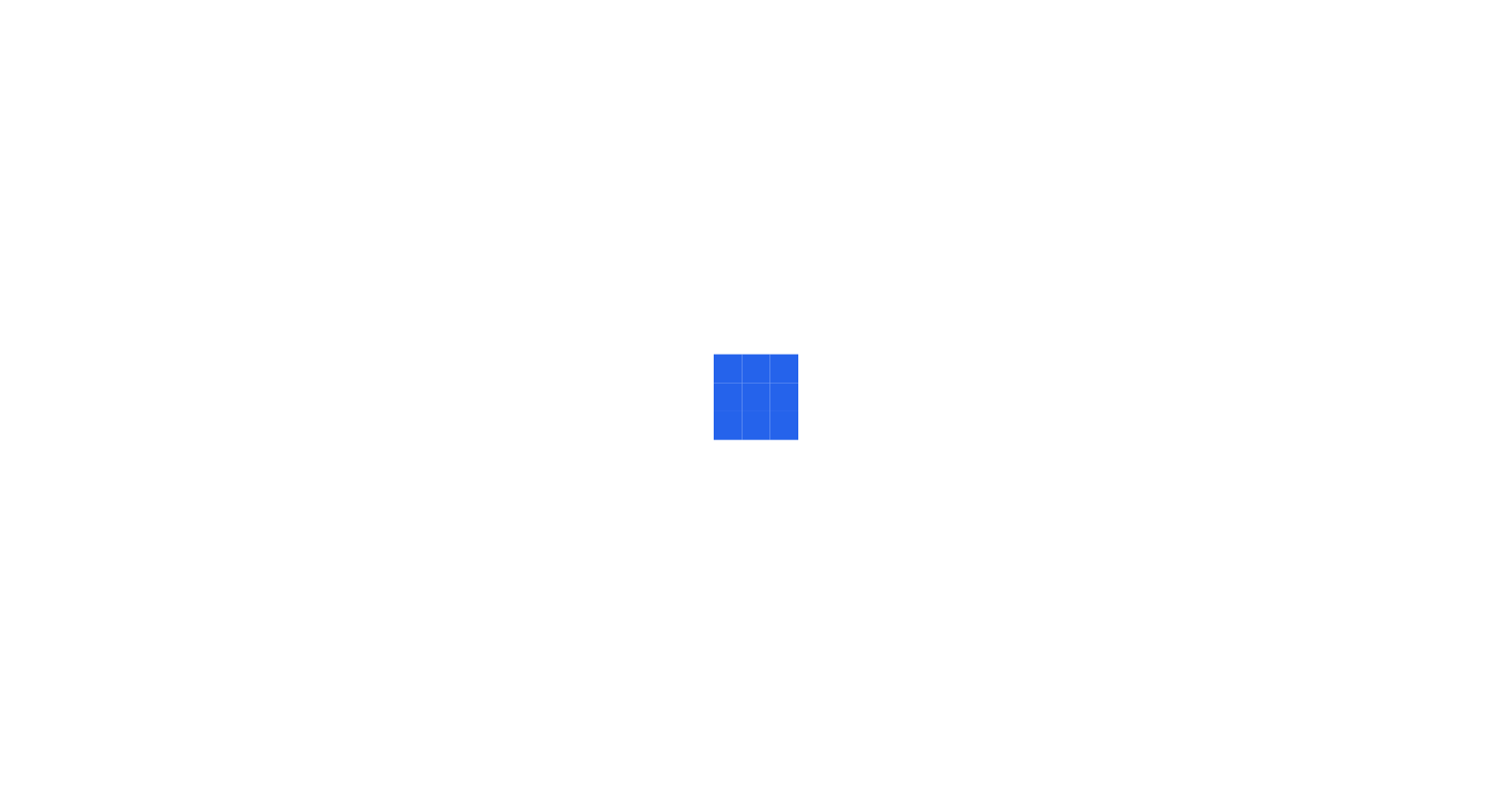 scroll, scrollTop: 0, scrollLeft: 0, axis: both 